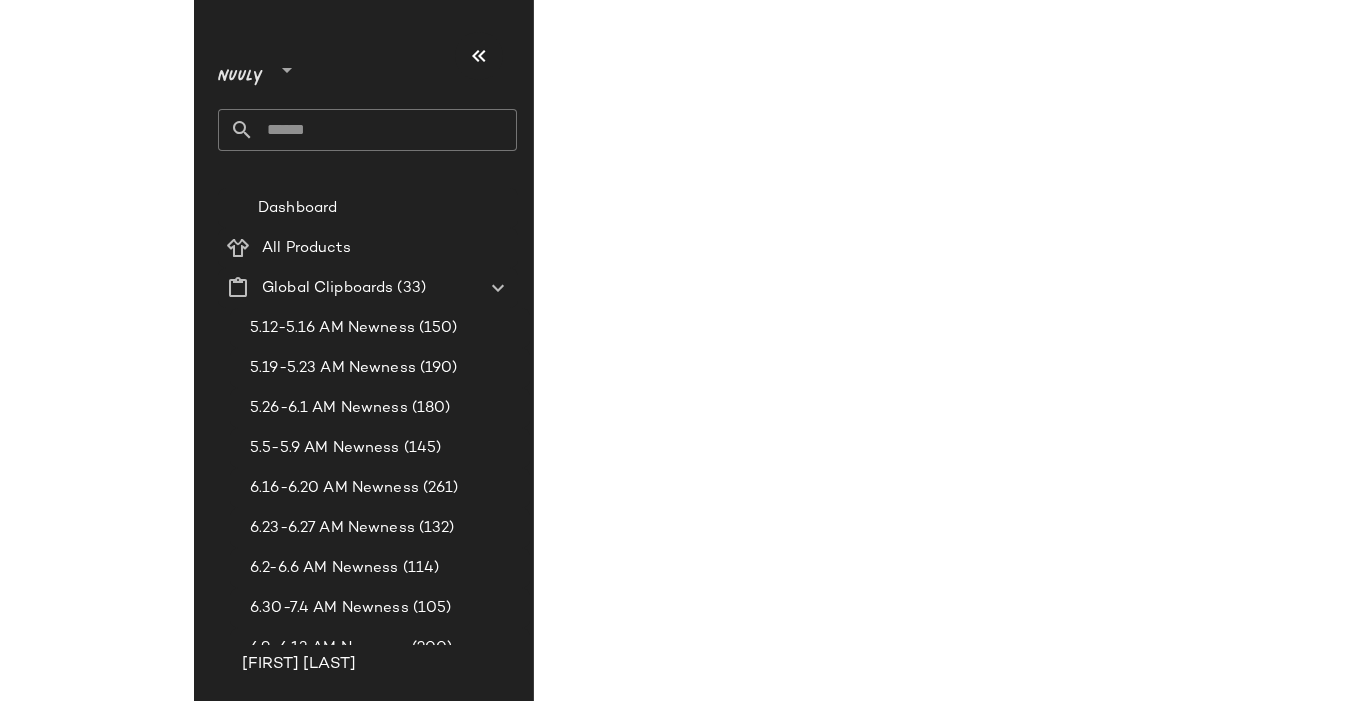 scroll, scrollTop: 0, scrollLeft: 0, axis: both 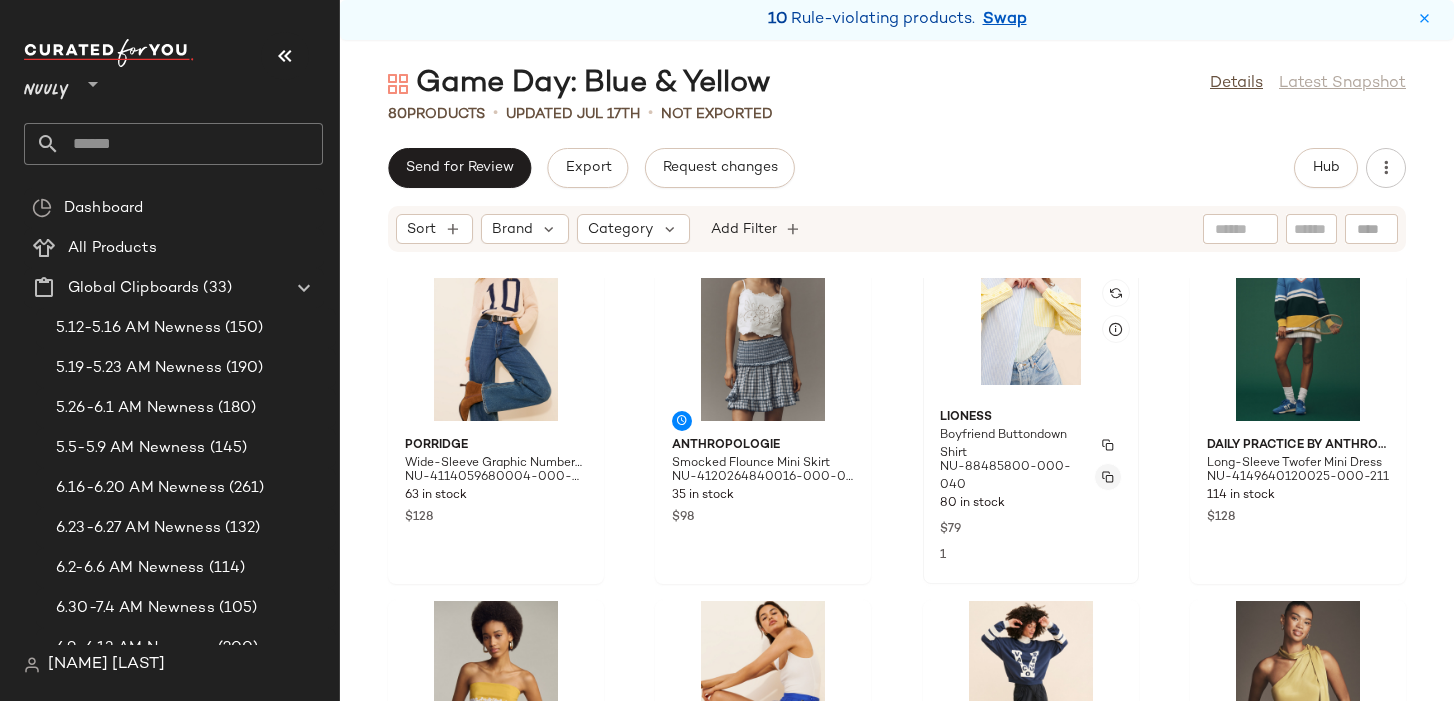 click 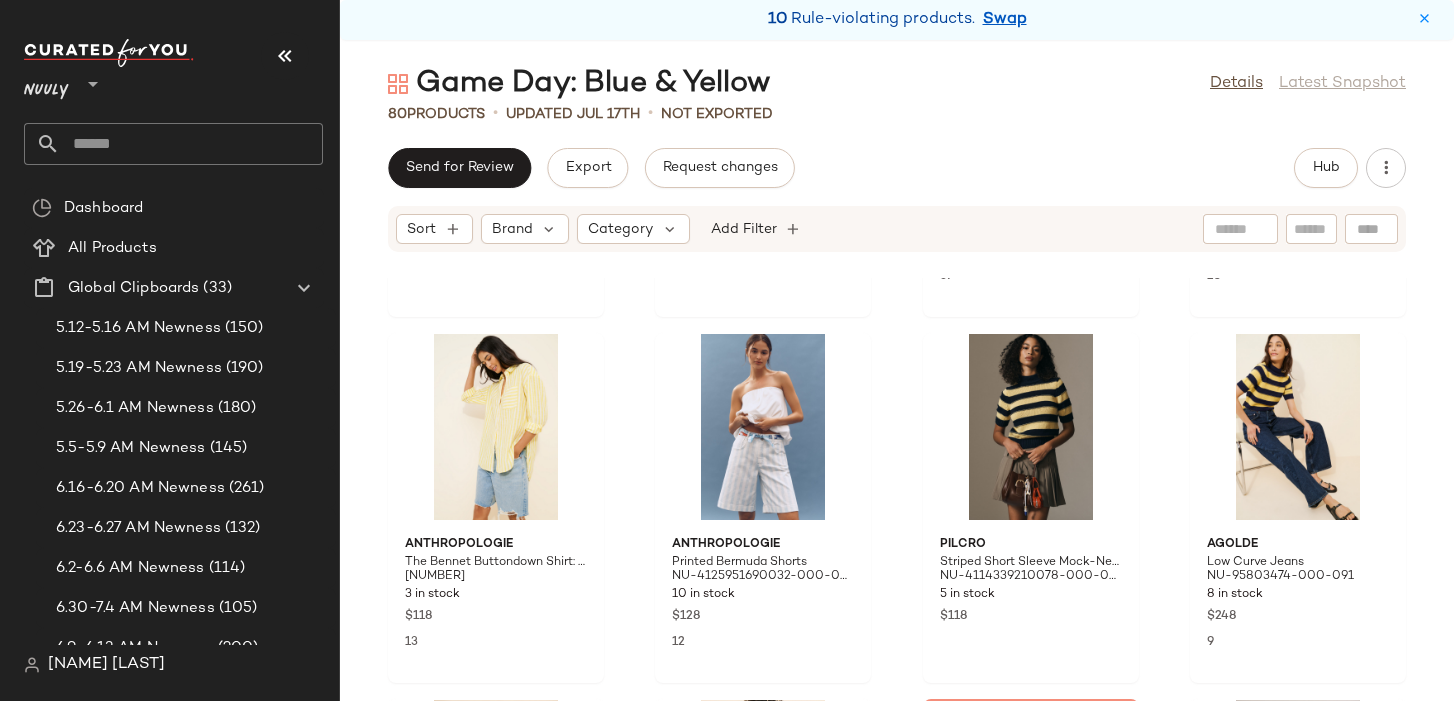 scroll, scrollTop: 1797, scrollLeft: 0, axis: vertical 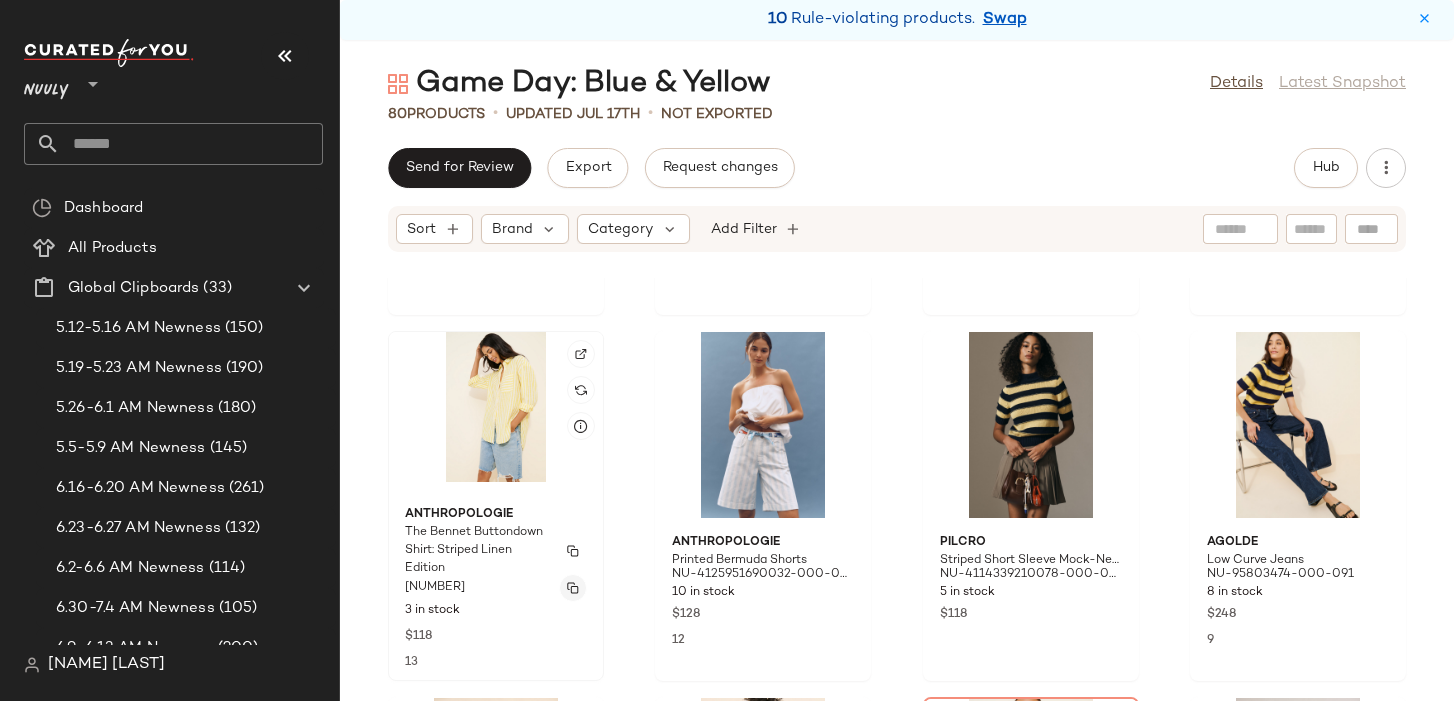click 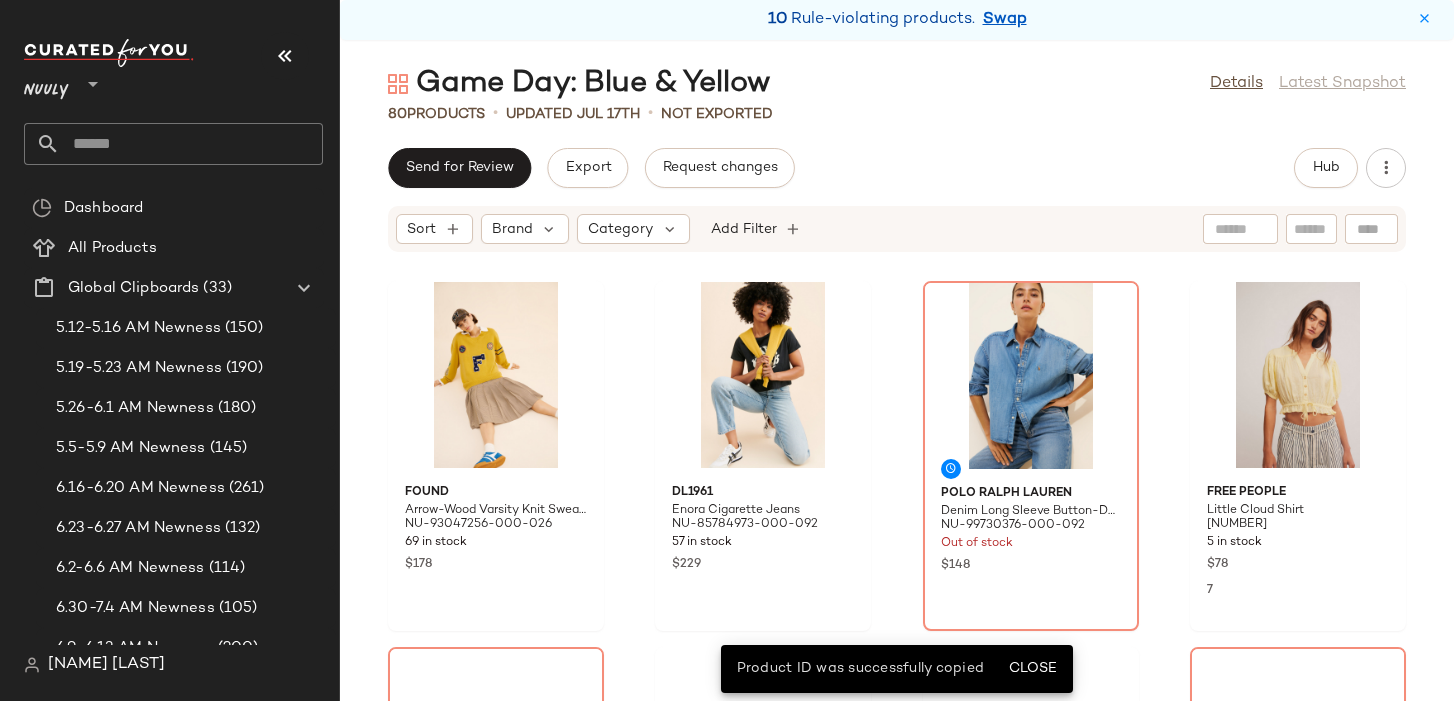scroll, scrollTop: 2214, scrollLeft: 0, axis: vertical 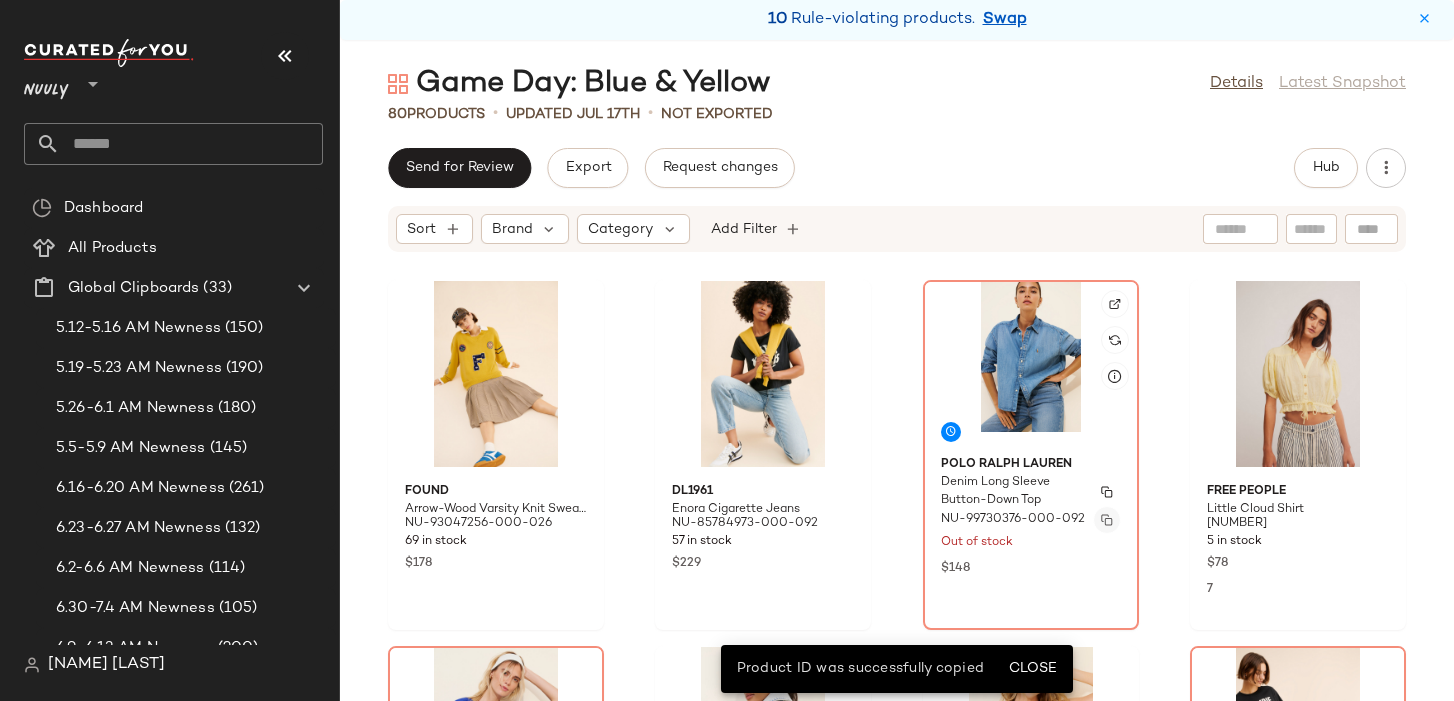 click 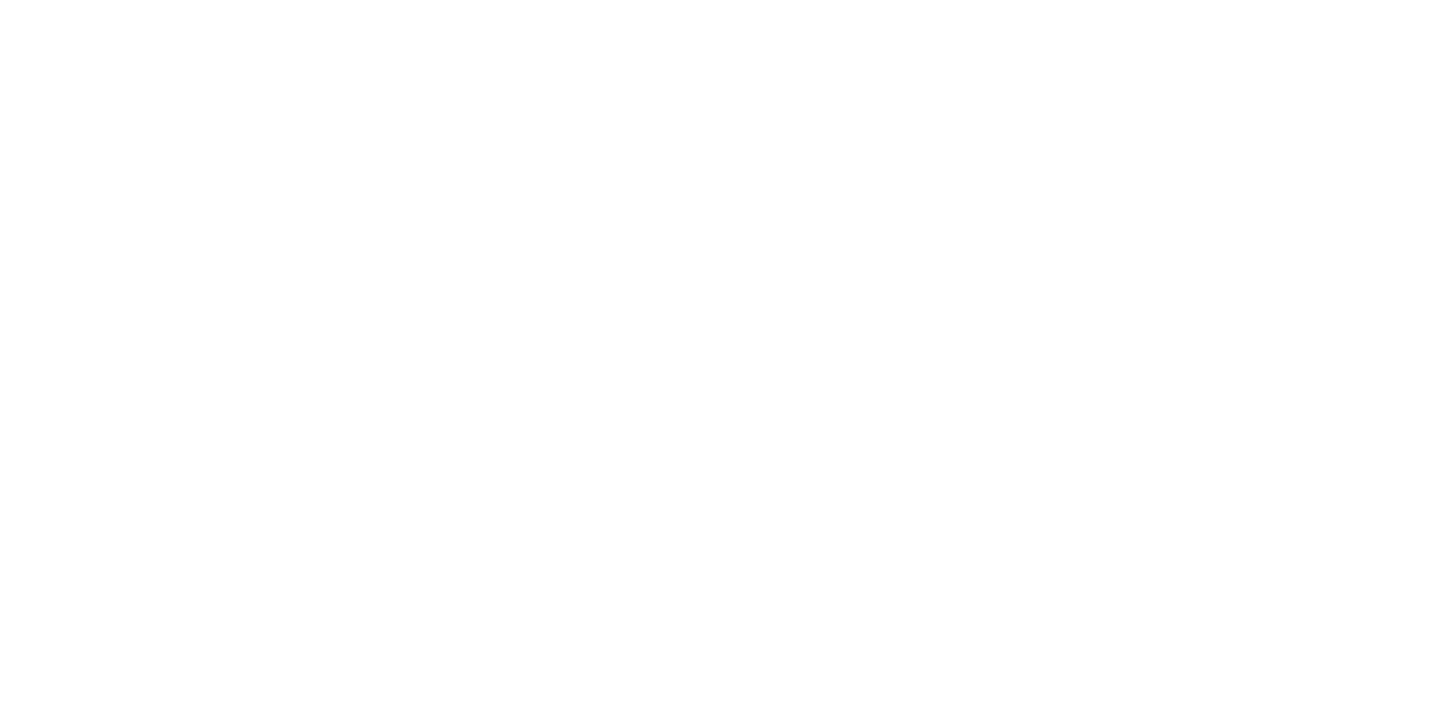 scroll, scrollTop: 0, scrollLeft: 0, axis: both 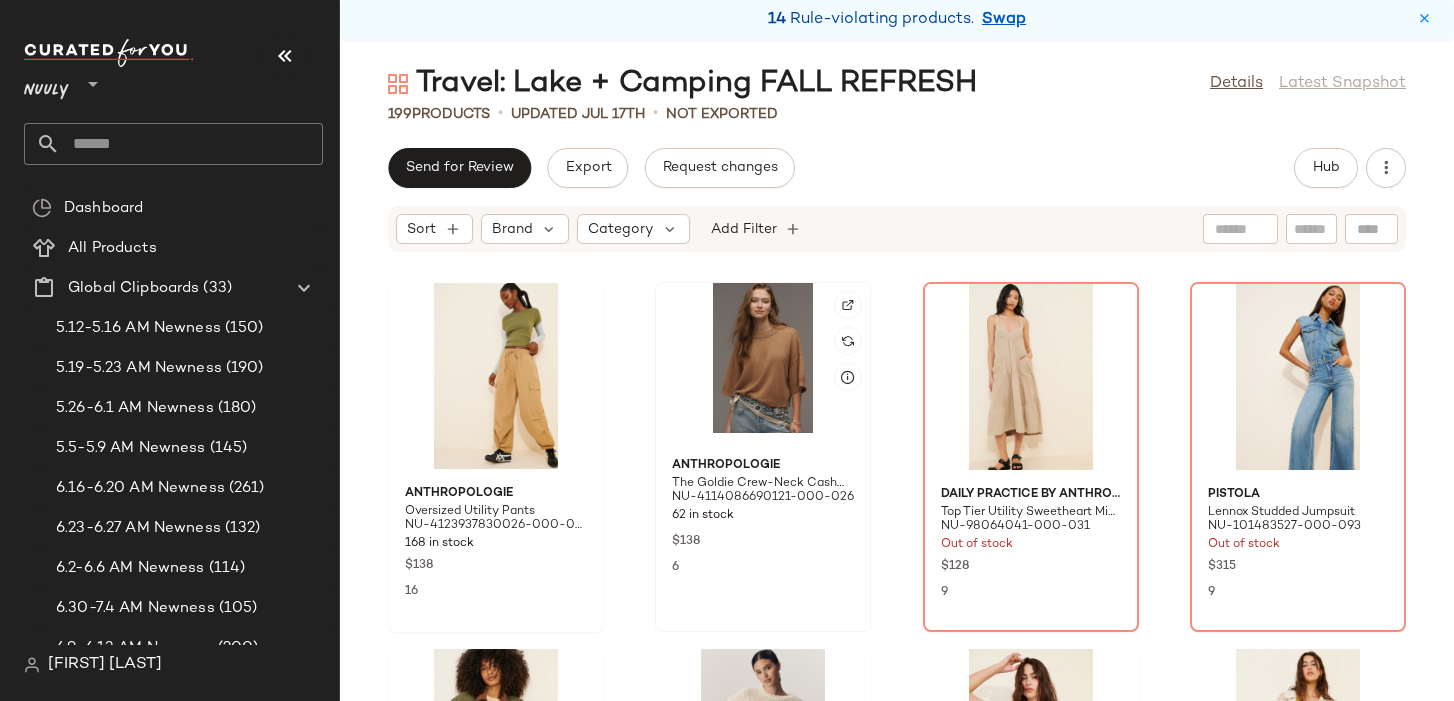 click on "Anthropologie The Goldie Crew-Neck Cashmere Sweater NU-4114086690121-000-026 62 in stock $138 6" 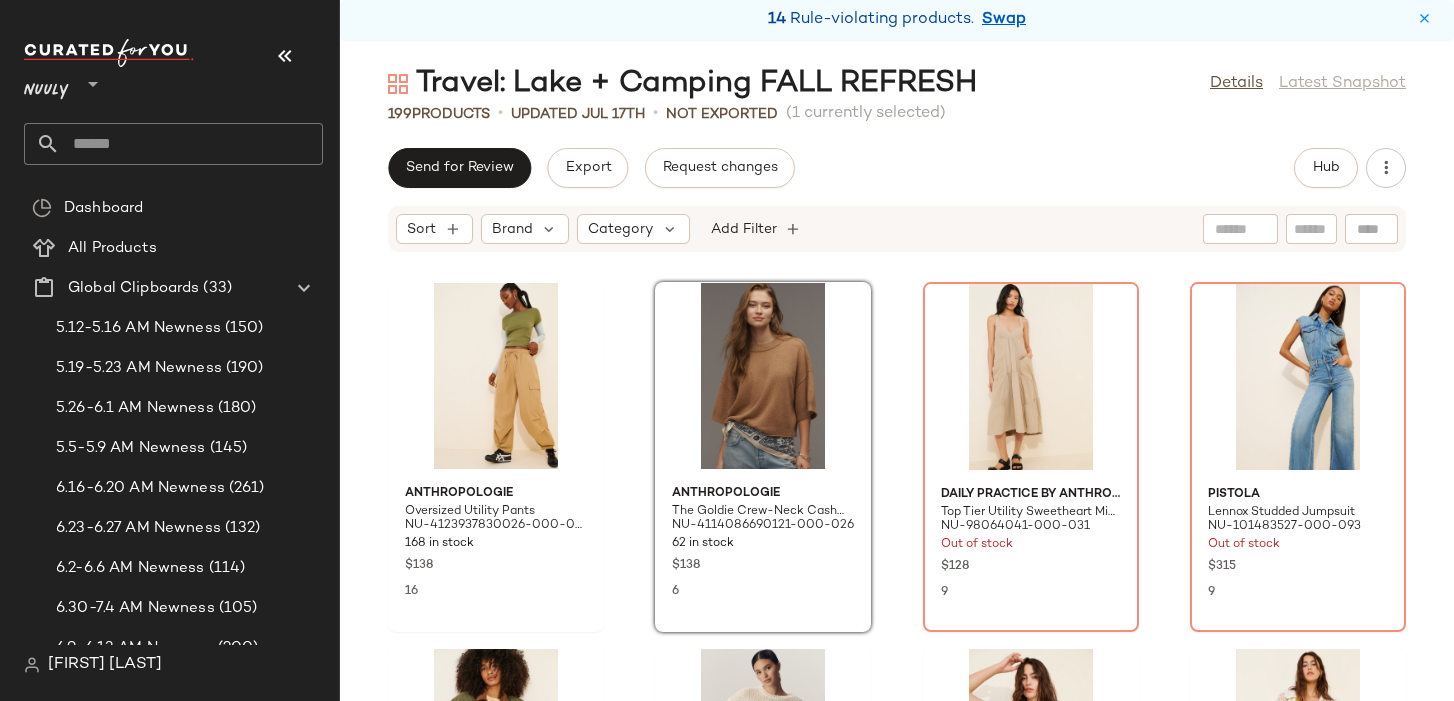 click on "Anthropologie Oversized Utility Pants NU-4123937830026-000-036 168 in stock $138 16 Anthropologie The Goldie Crew-Neck Cashmere Sweater NU-4114086690121-000-026 62 in stock $138 6 Daily Practice by Anthropologie Top Tier Utility Sweetheart Midi Dress NU-98064041-000-031 Out of stock $128 9 Pistola Lennox Studded Jumpsuit NU-101483527-000-093 Out of stock $315 9 Free People Denim Barn Coat NU-83104943-000-030 53 in stock $168 240 Anthropologie Basque-Waist Flirty Printed Mini Skirt NU-4120089450025-000-049 128 in stock $98 75 Free People South Side Shirt NU-89275192-000-106 74 in stock $98 55 Free People Many Layers Solid Midi Skirt NU-98427420-000-270 1 in stock $98 46 Free People Mae Washed Eyelet Shirt NU-98251929-000-011 80 in stock $148 22 Pilcro Patchwork Adi Shorts NU-4125951690029-000-092 74 in stock $118 20 Free People Cocoa Henley Top NU-93967040-000-011 101 in stock $108 6 [BLANKNYC] Garment Dye Barrel Leg Jeans NU-98212129-000-030 29 in stock $128 12 Free People Rush Effect Parachute Pants $148 31" 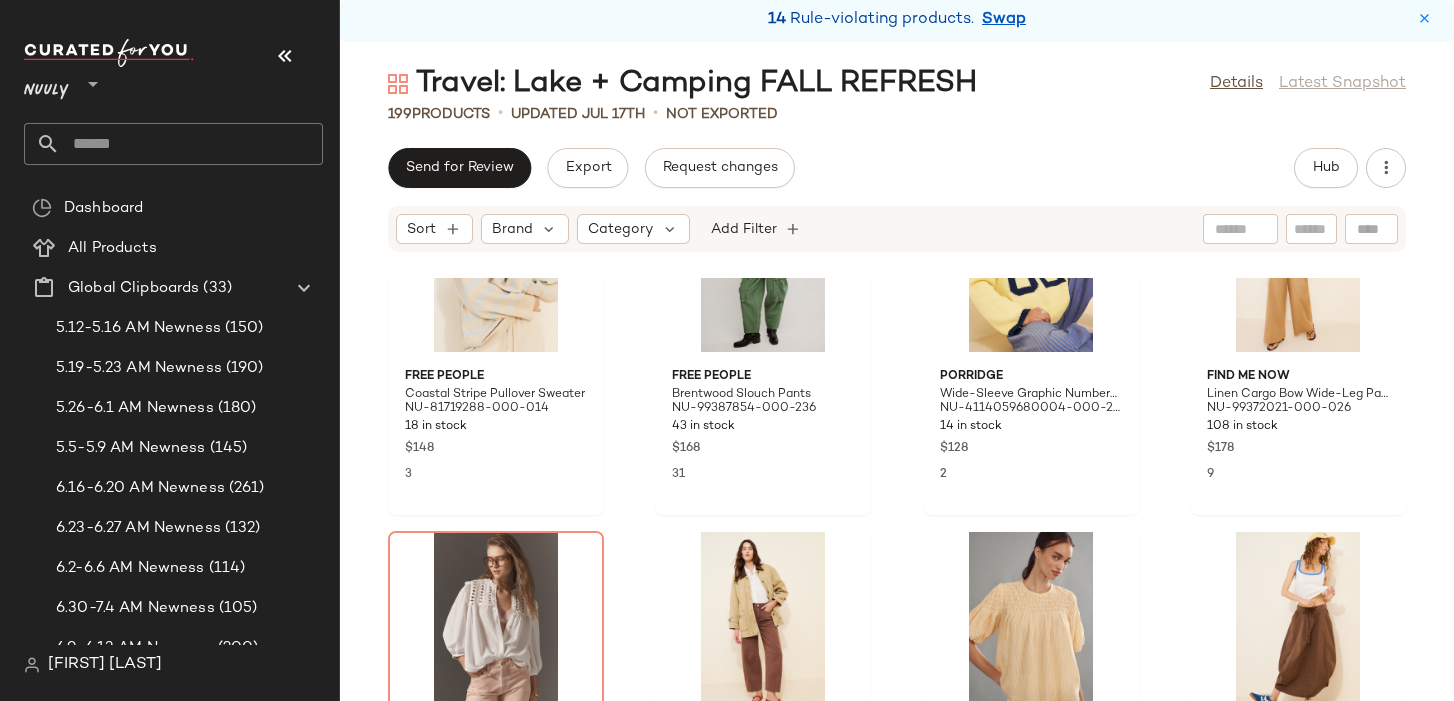 scroll, scrollTop: 0, scrollLeft: 0, axis: both 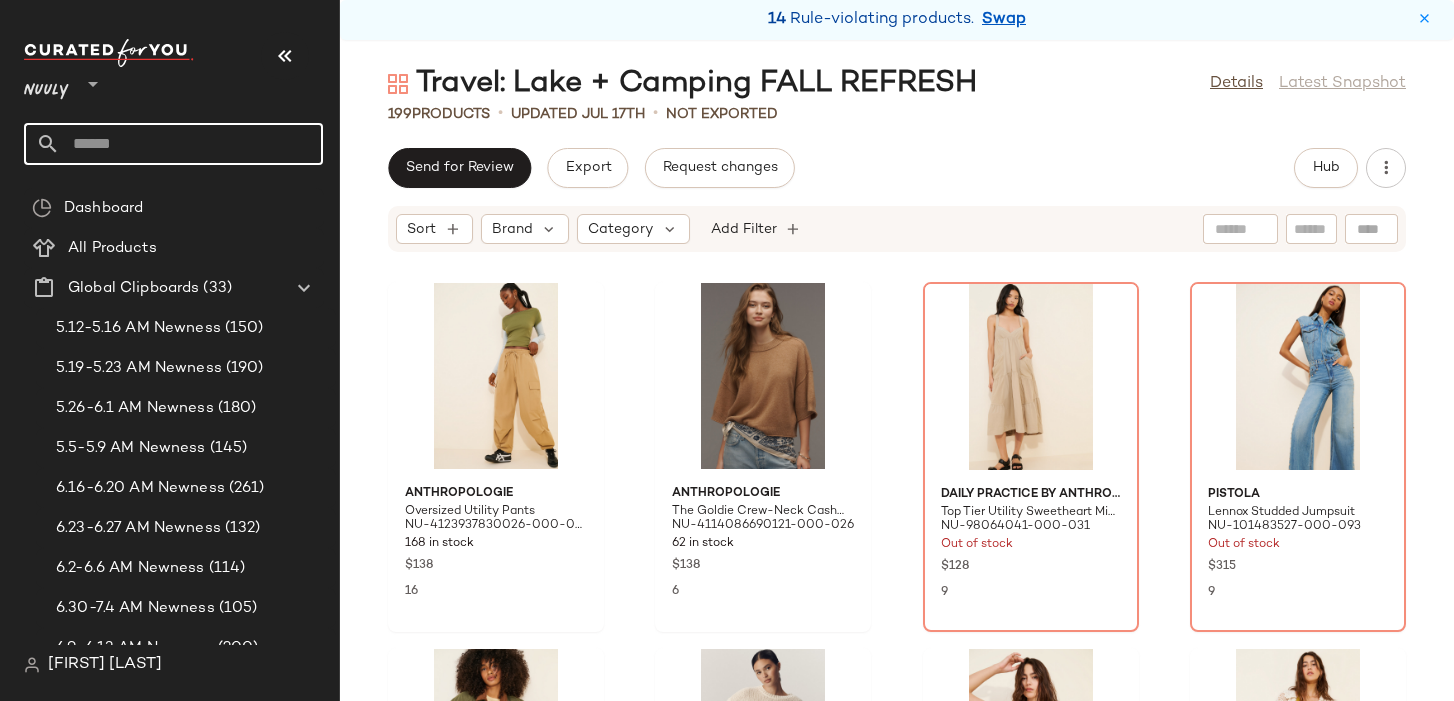 click 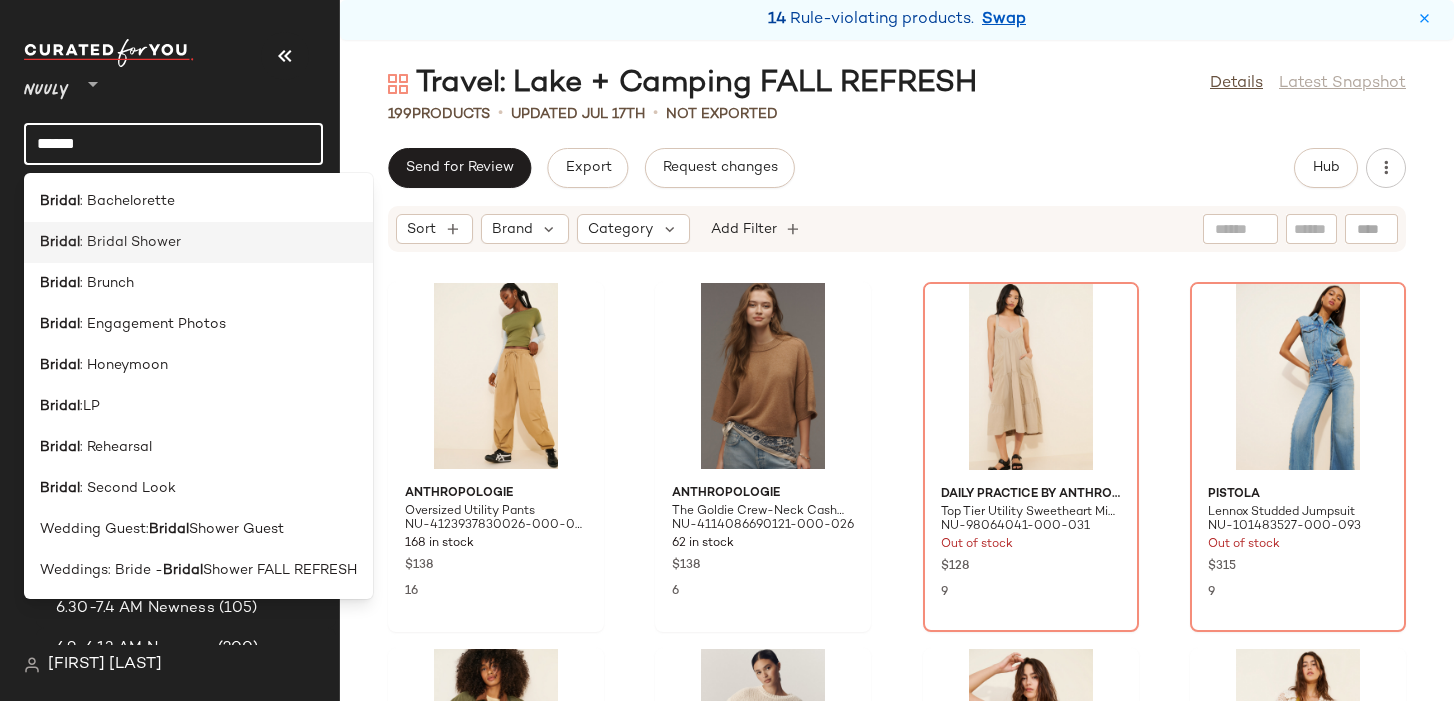 type on "******" 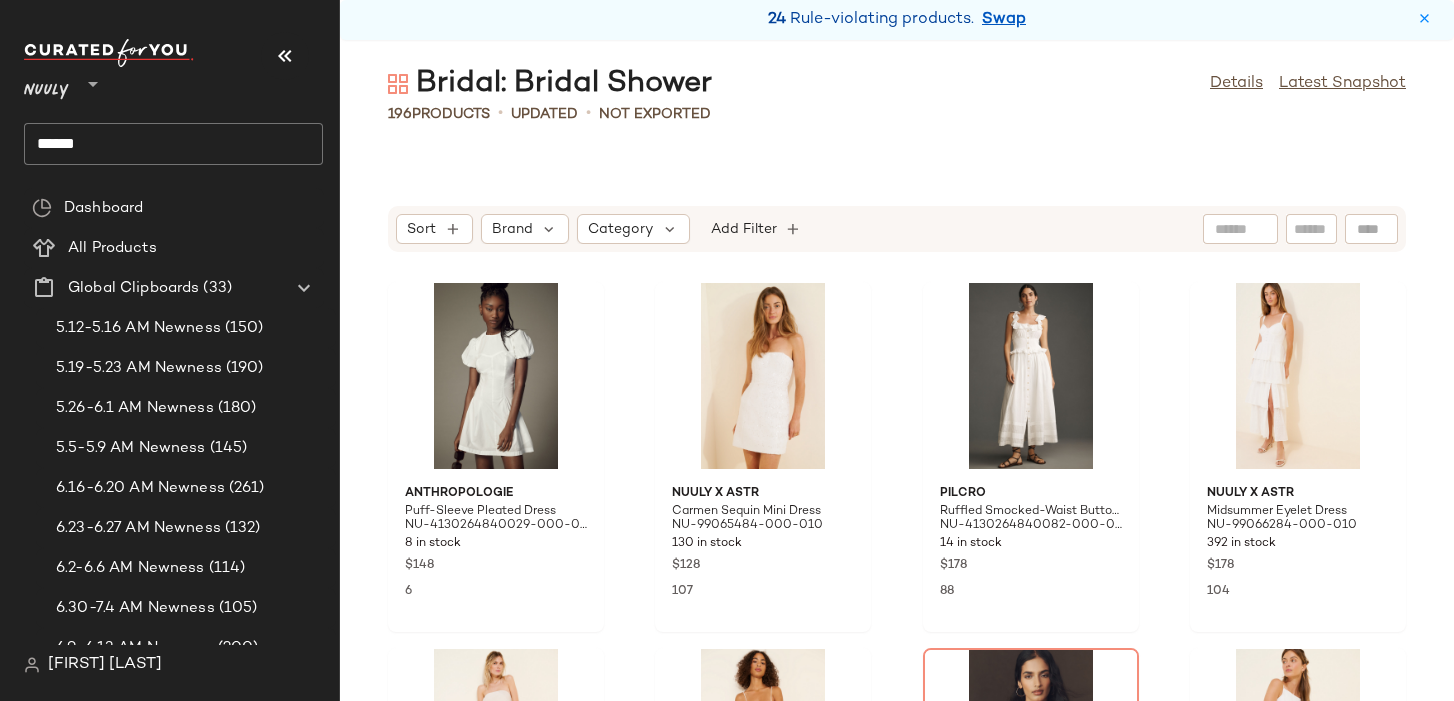 click on "******" 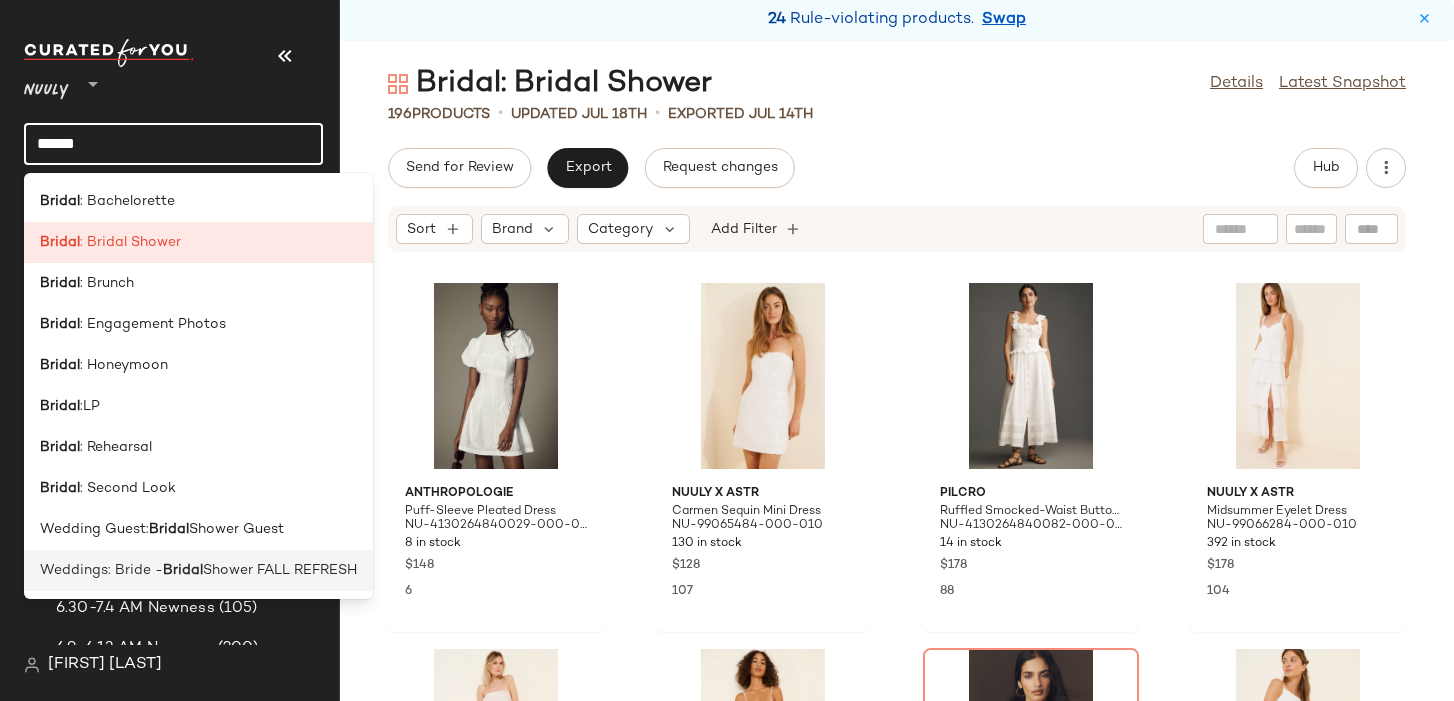 click on "Bridal" at bounding box center [183, 570] 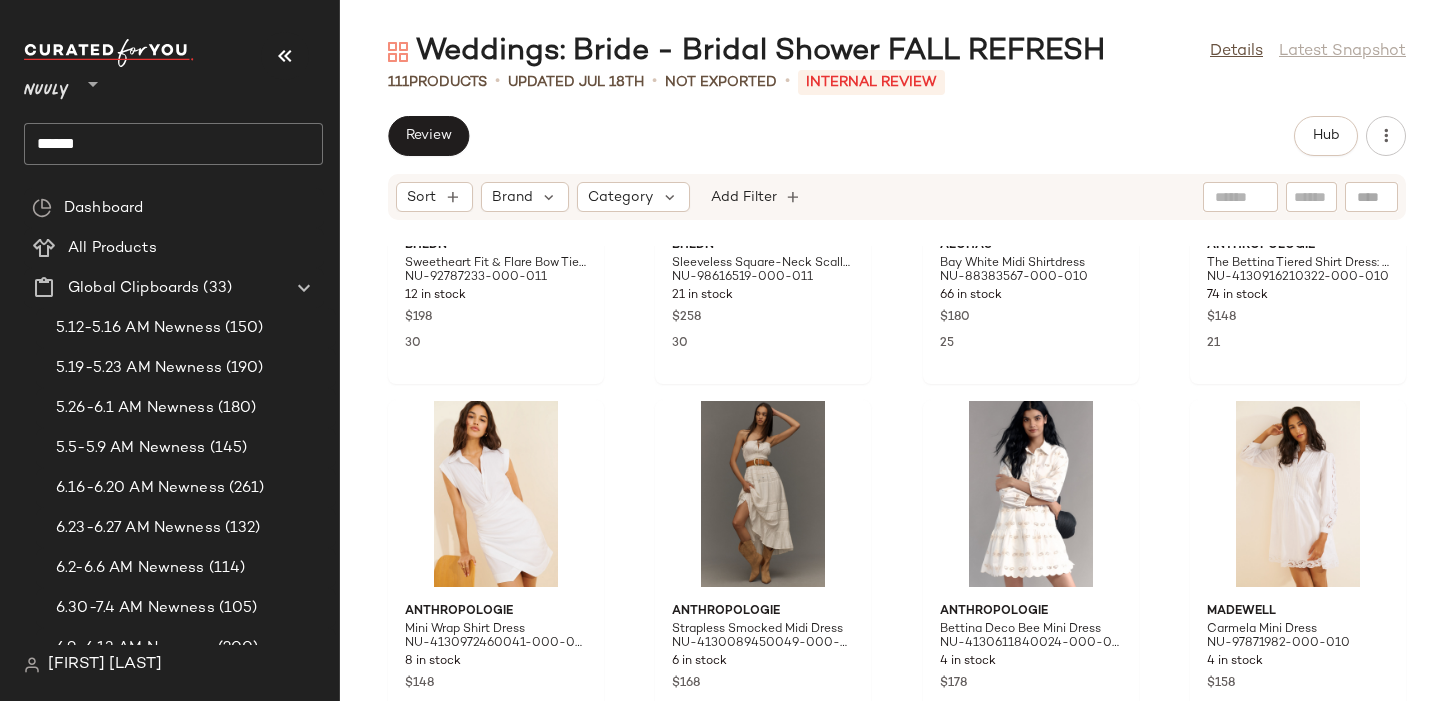 scroll, scrollTop: 3549, scrollLeft: 0, axis: vertical 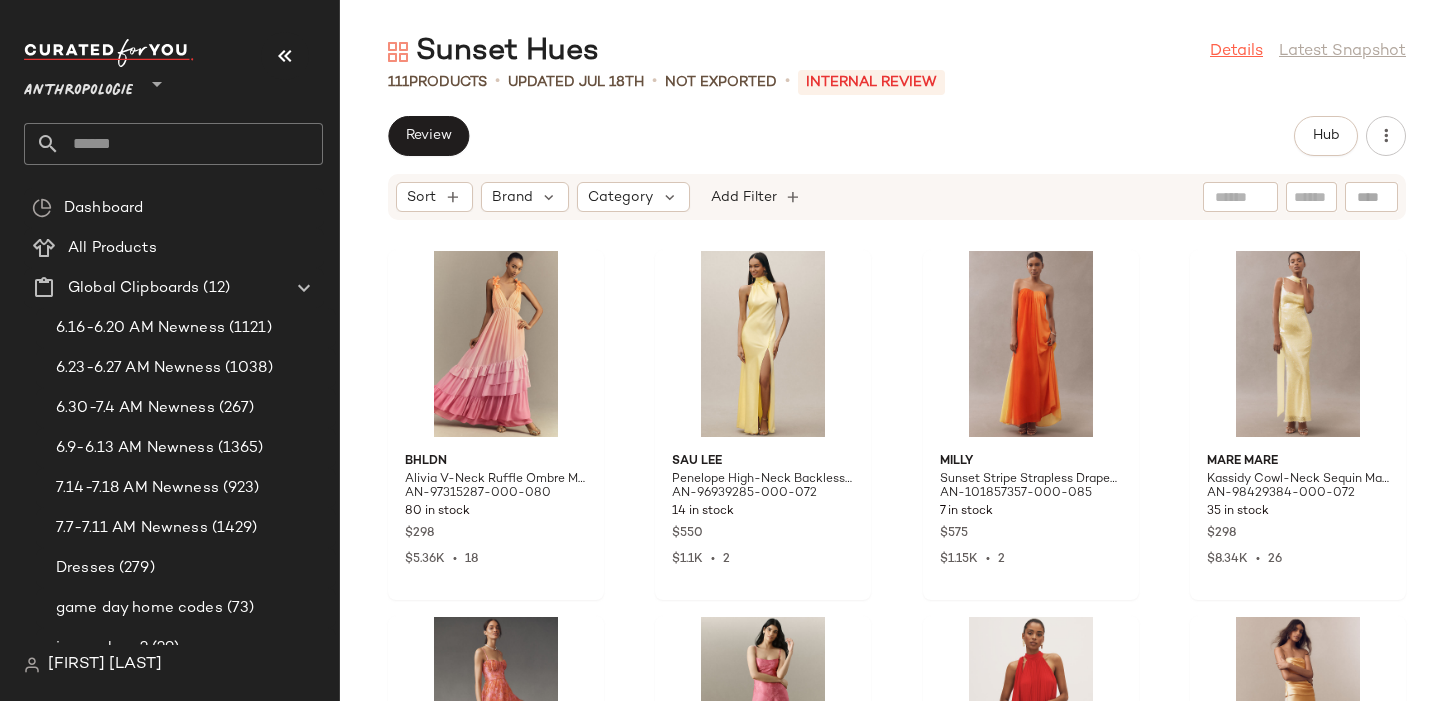 click on "Details" at bounding box center [1236, 52] 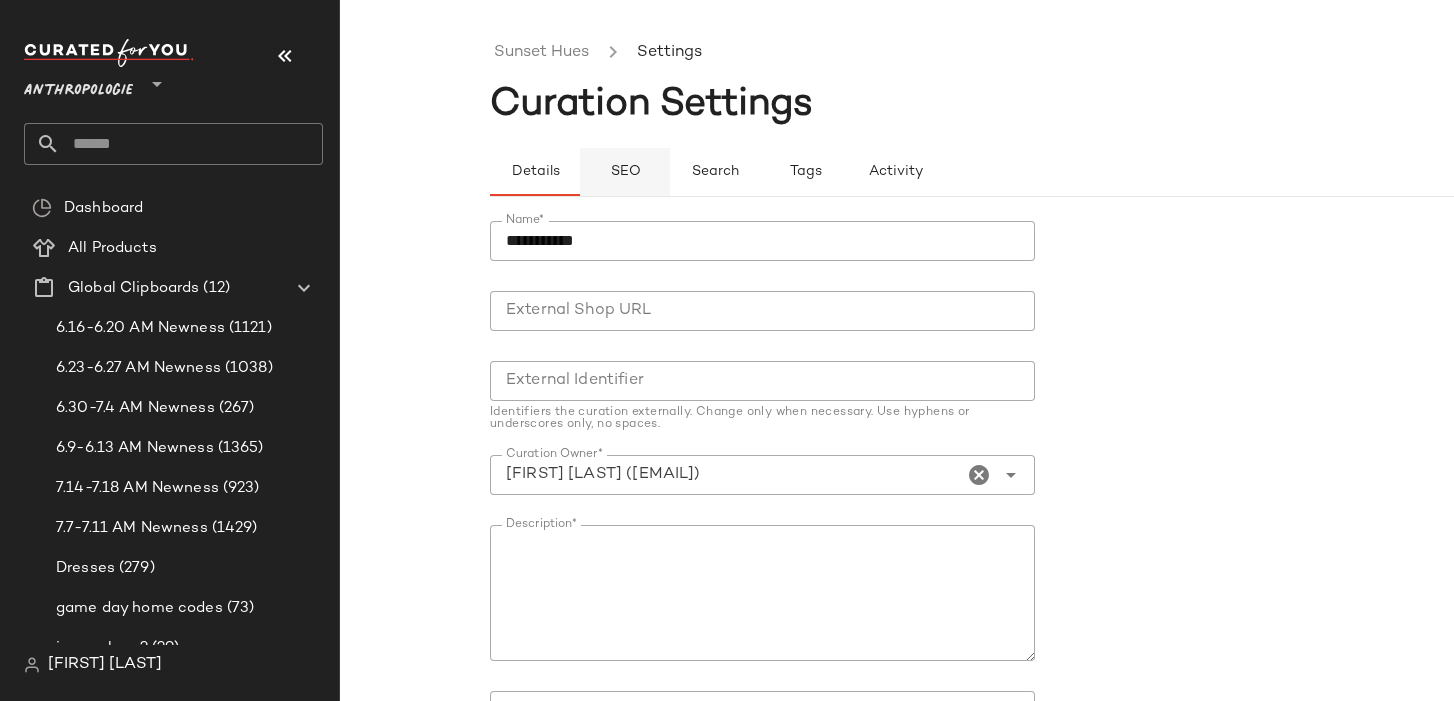click on "SEO" 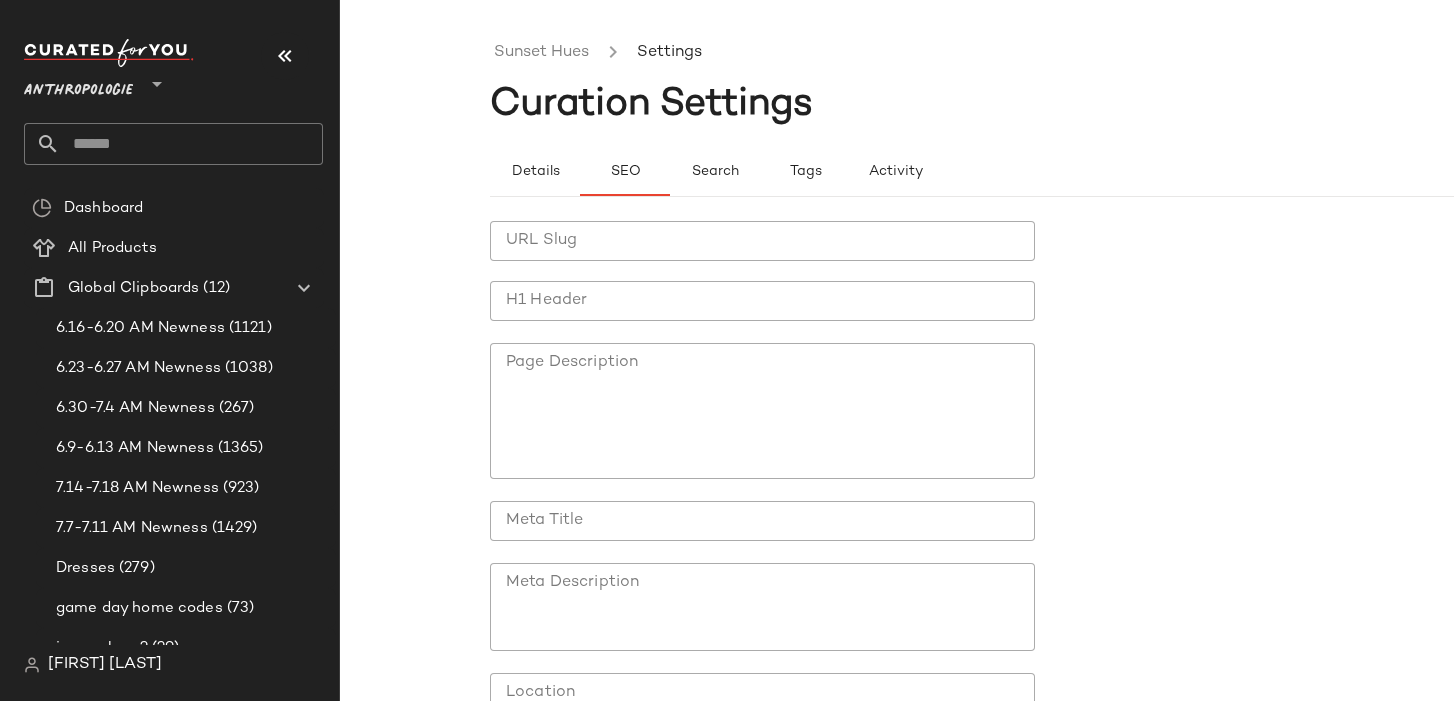 click on "URL Slug URL Slug H1 Header H1 Header Page Description Page Description Meta Title Meta Title Meta Description Meta Description Location Location Latitude Latitude Longitude Longitude Radius Radius  Save changes" 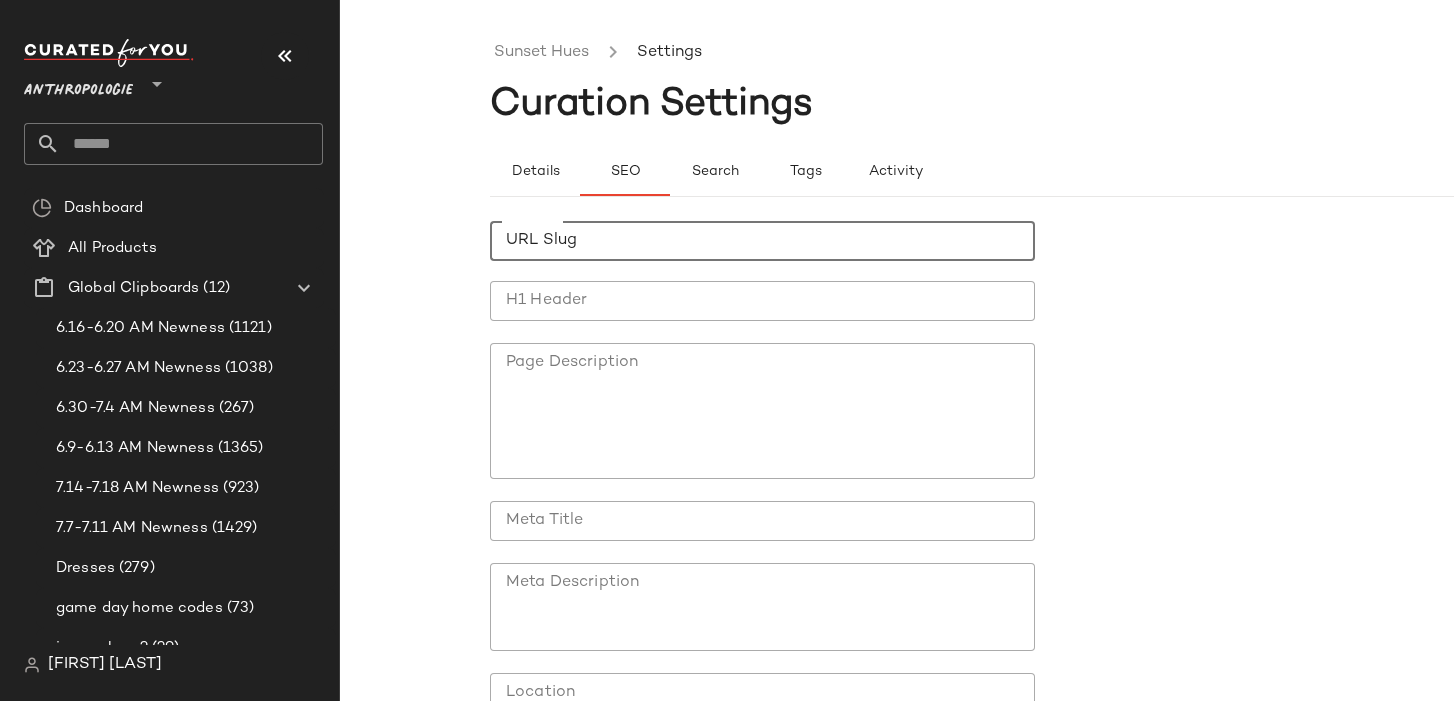 paste on "**********" 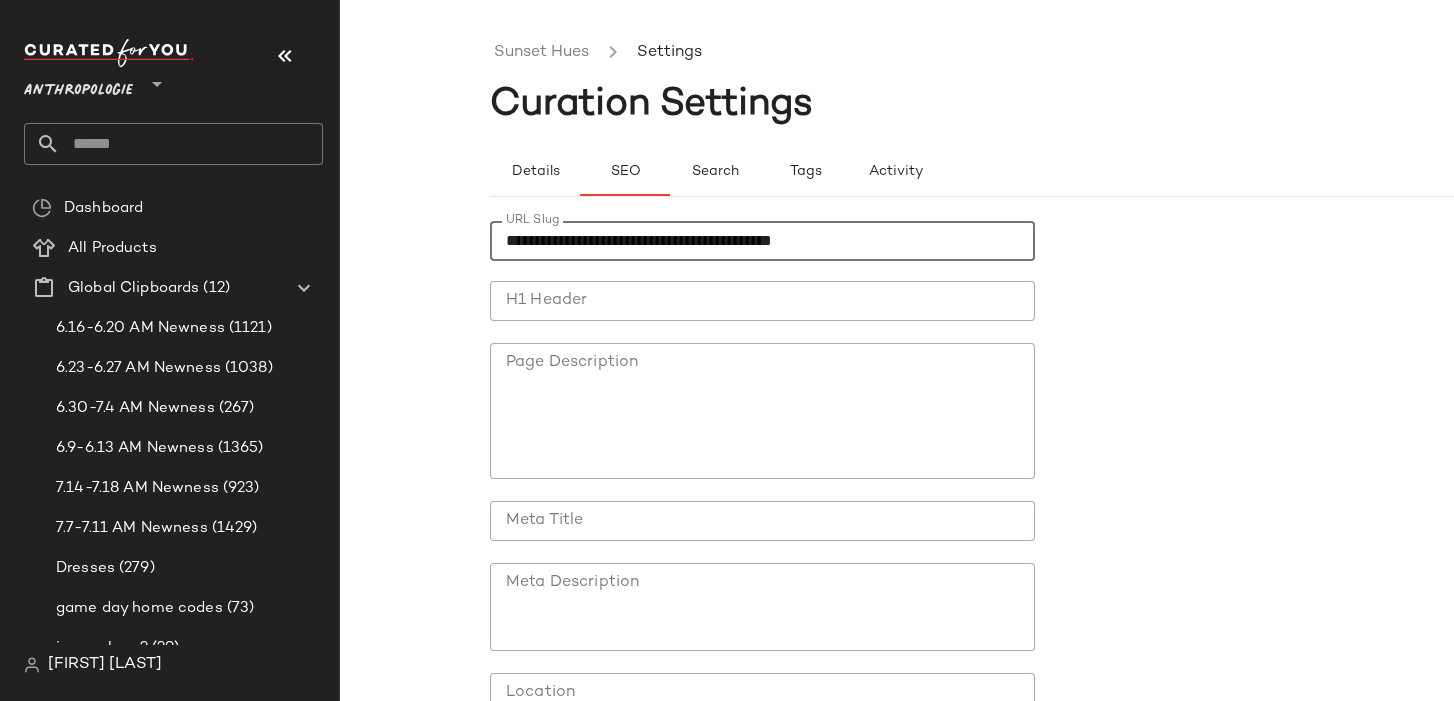 type on "**********" 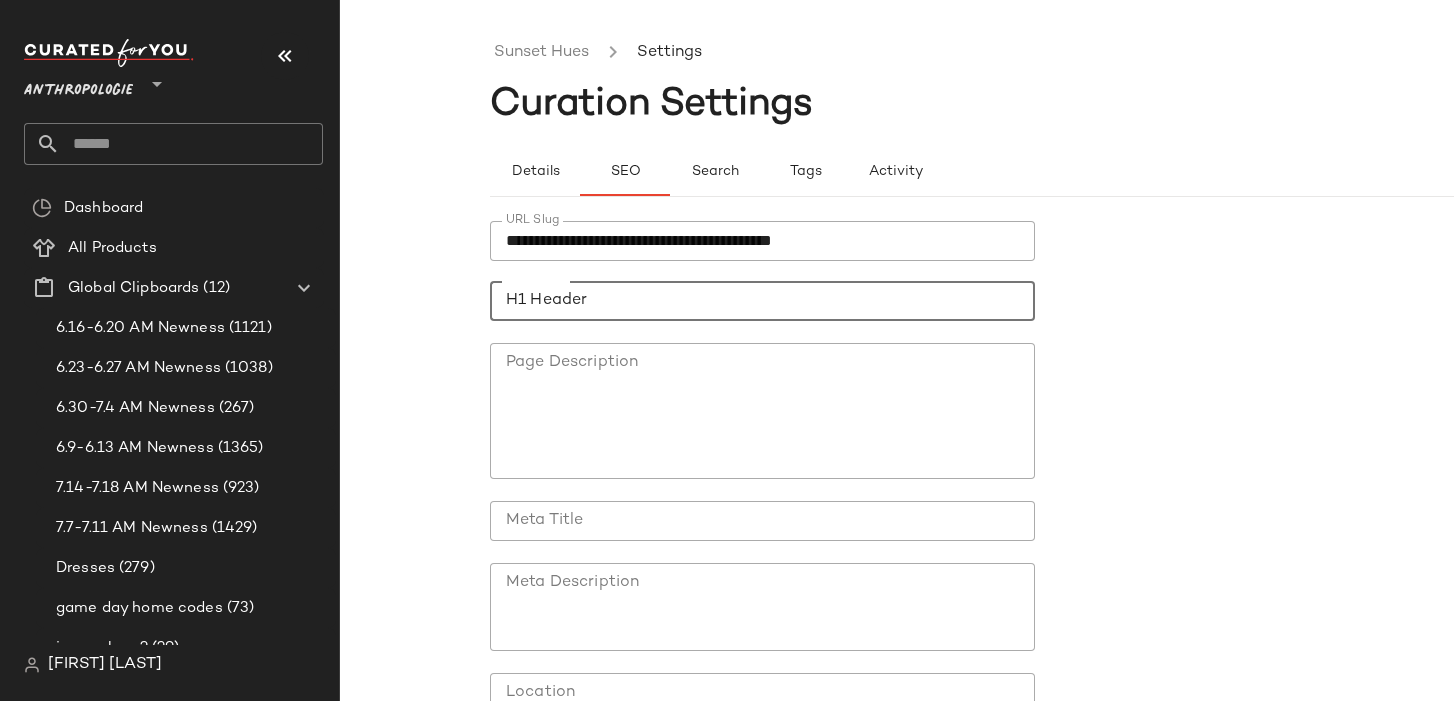 paste on "**********" 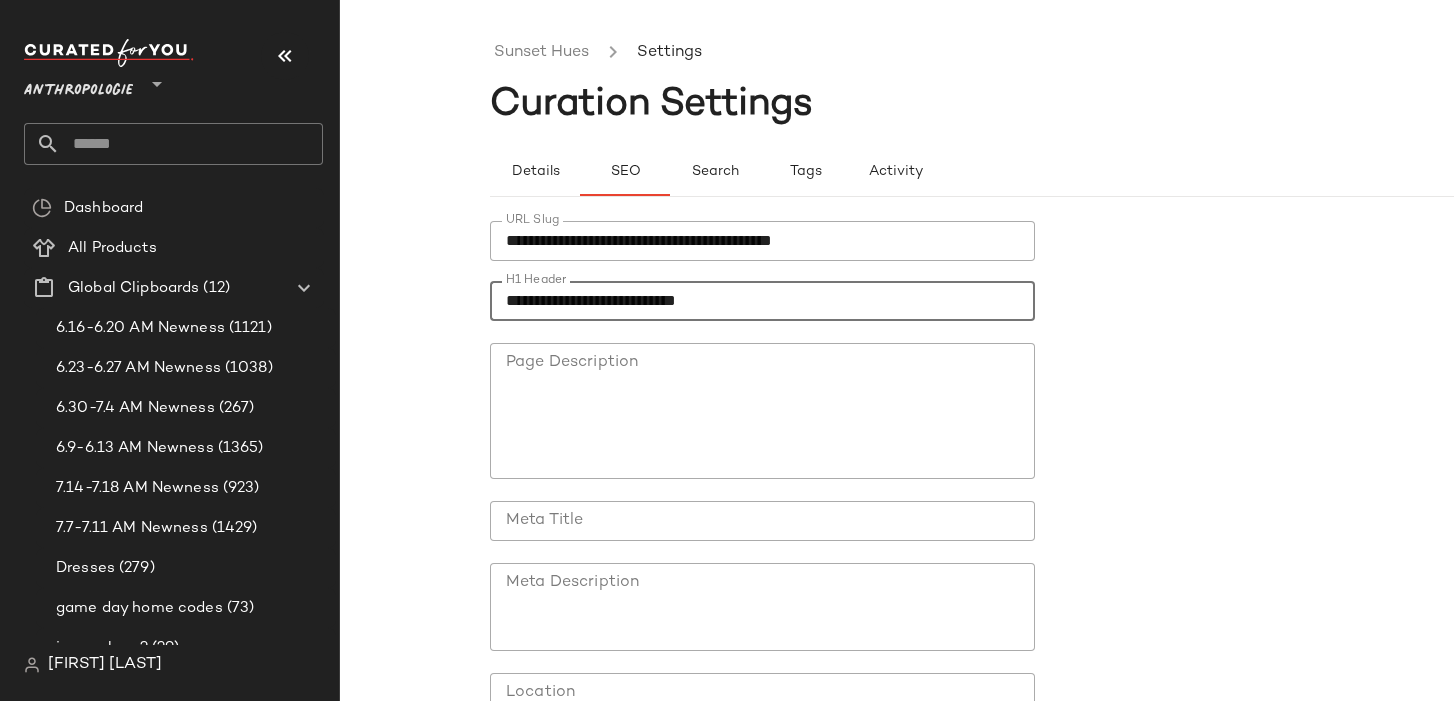 type on "**********" 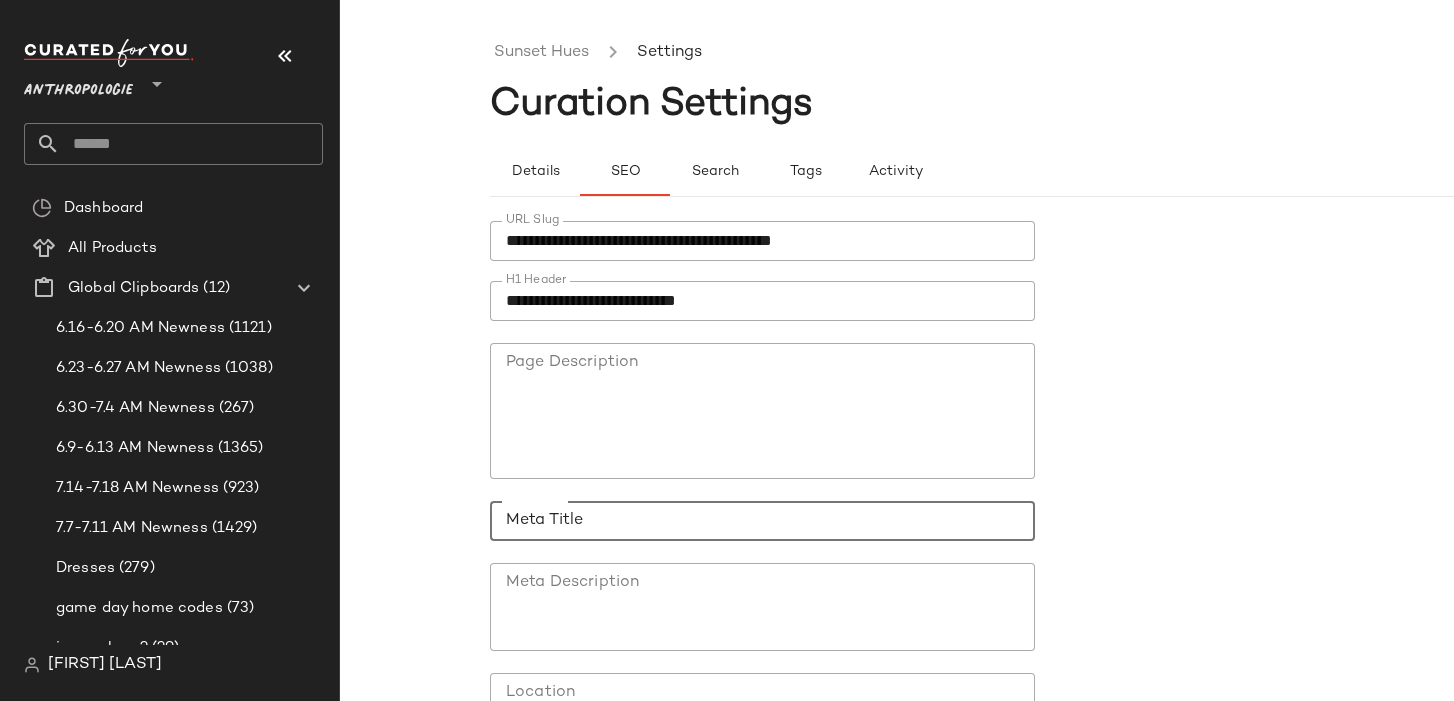 paste on "**********" 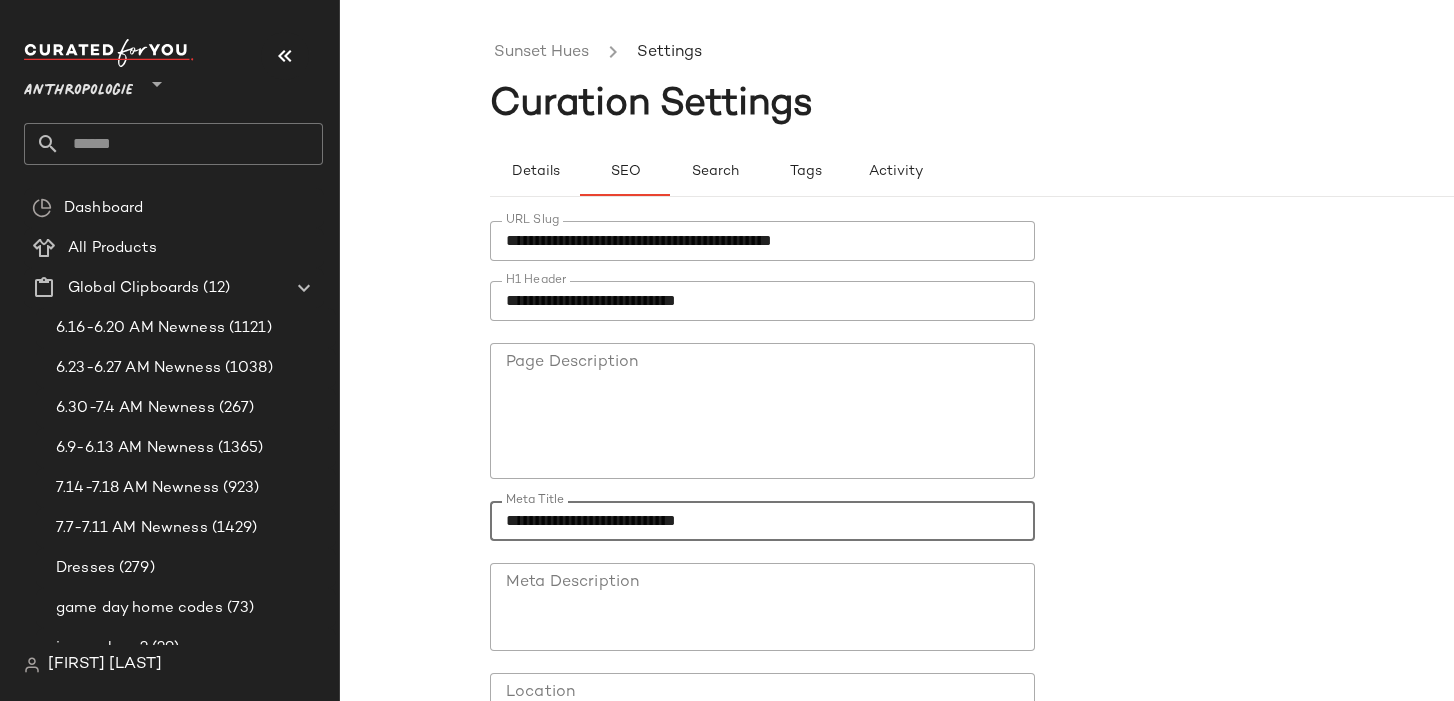 type on "**********" 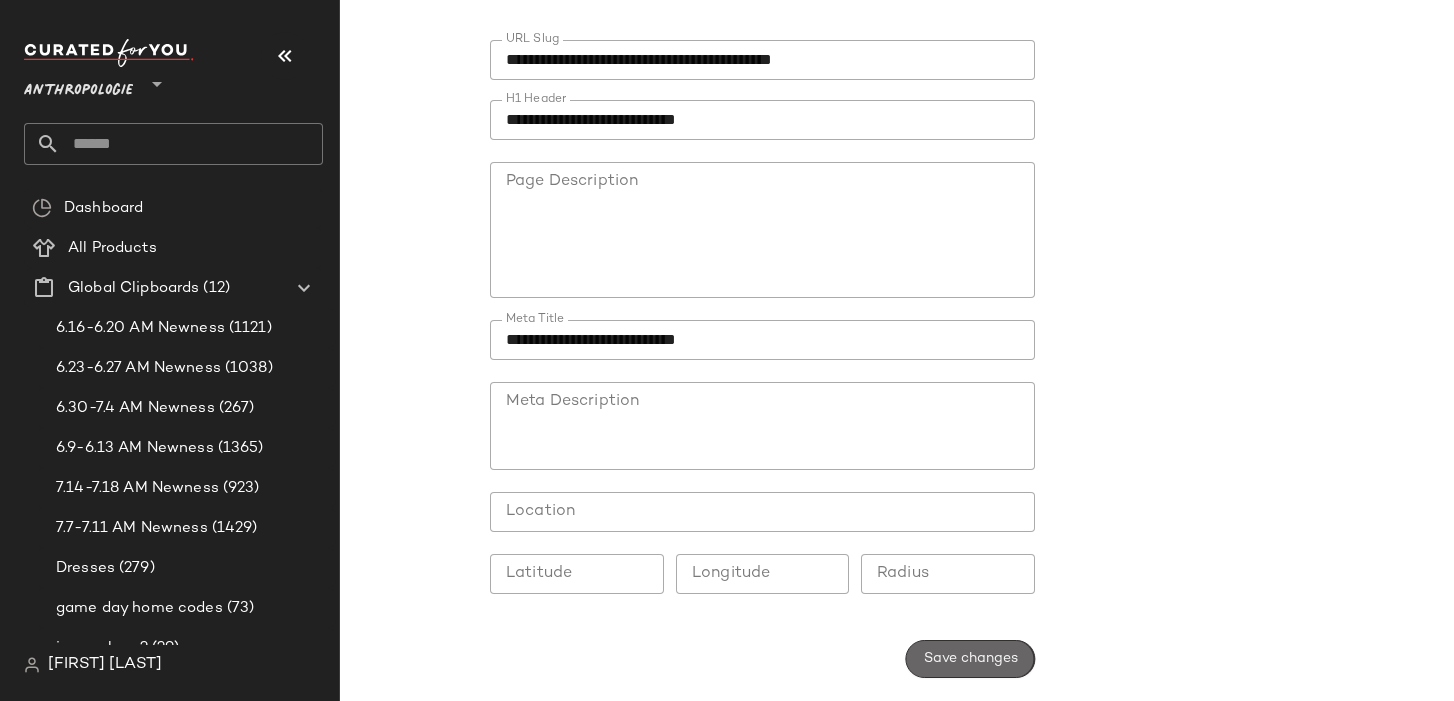 click on "Save changes" at bounding box center [970, 659] 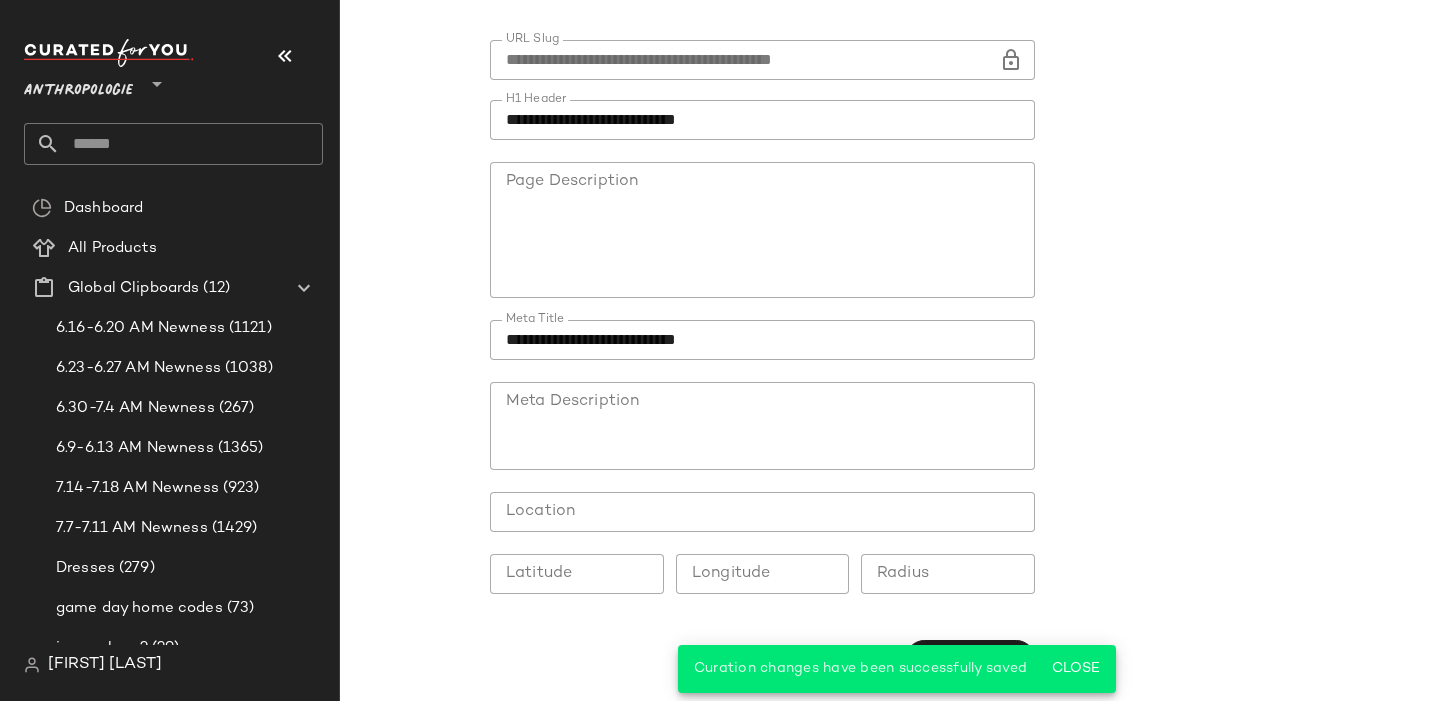 scroll, scrollTop: 0, scrollLeft: 0, axis: both 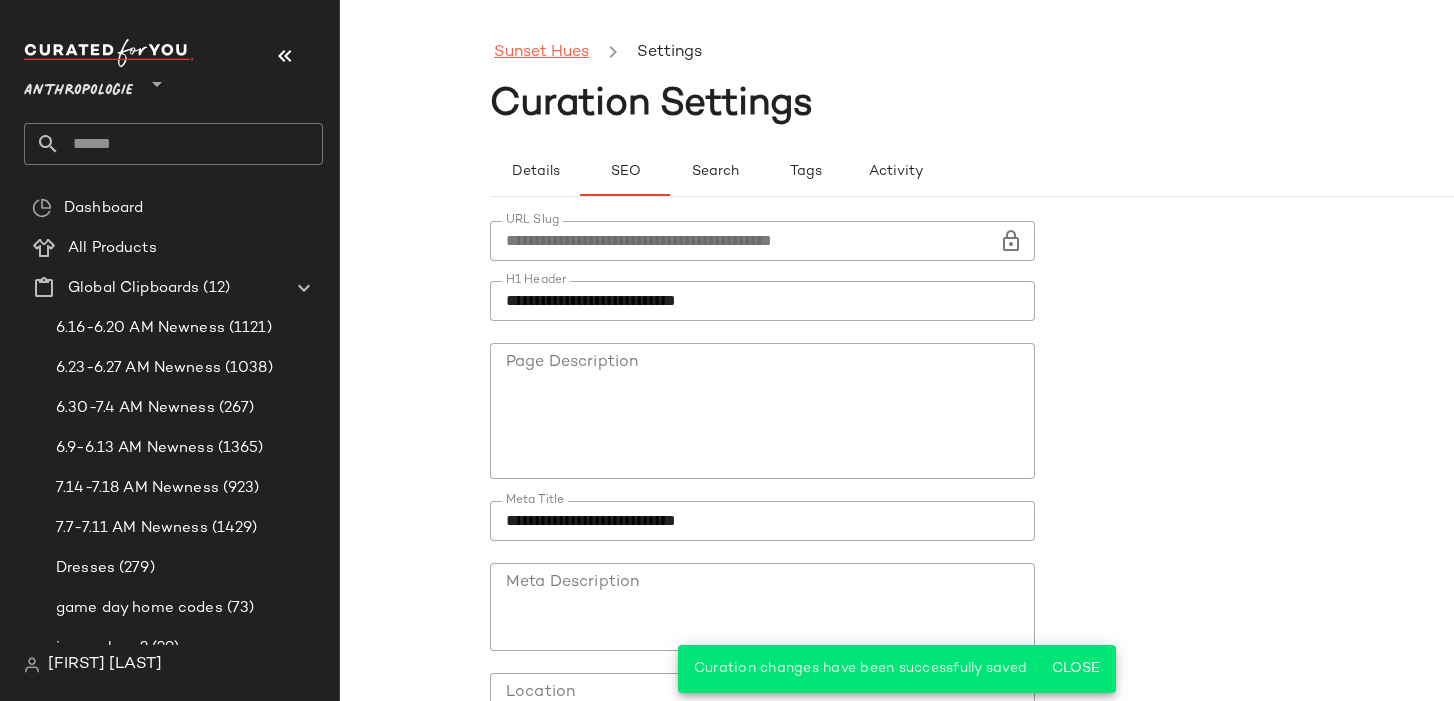 click on "Sunset Hues" at bounding box center [541, 53] 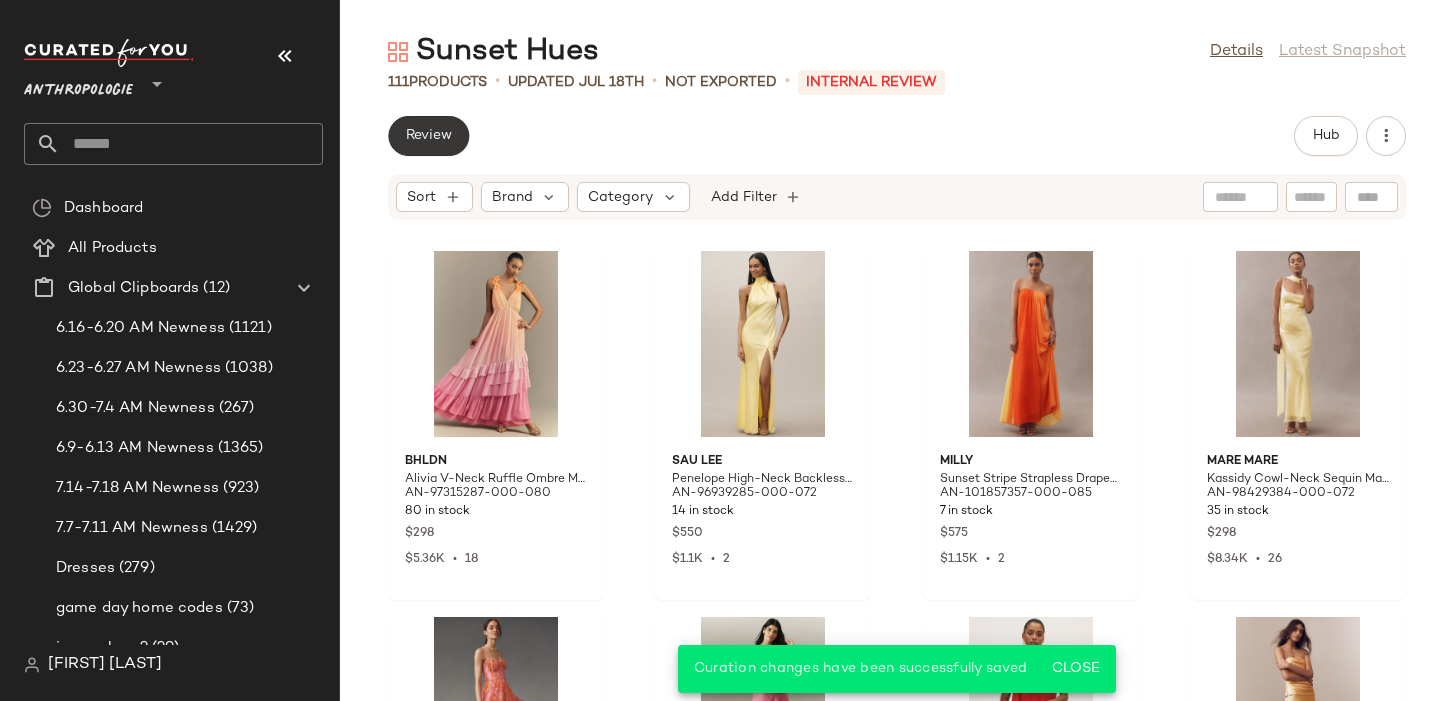 click on "Review" at bounding box center (428, 136) 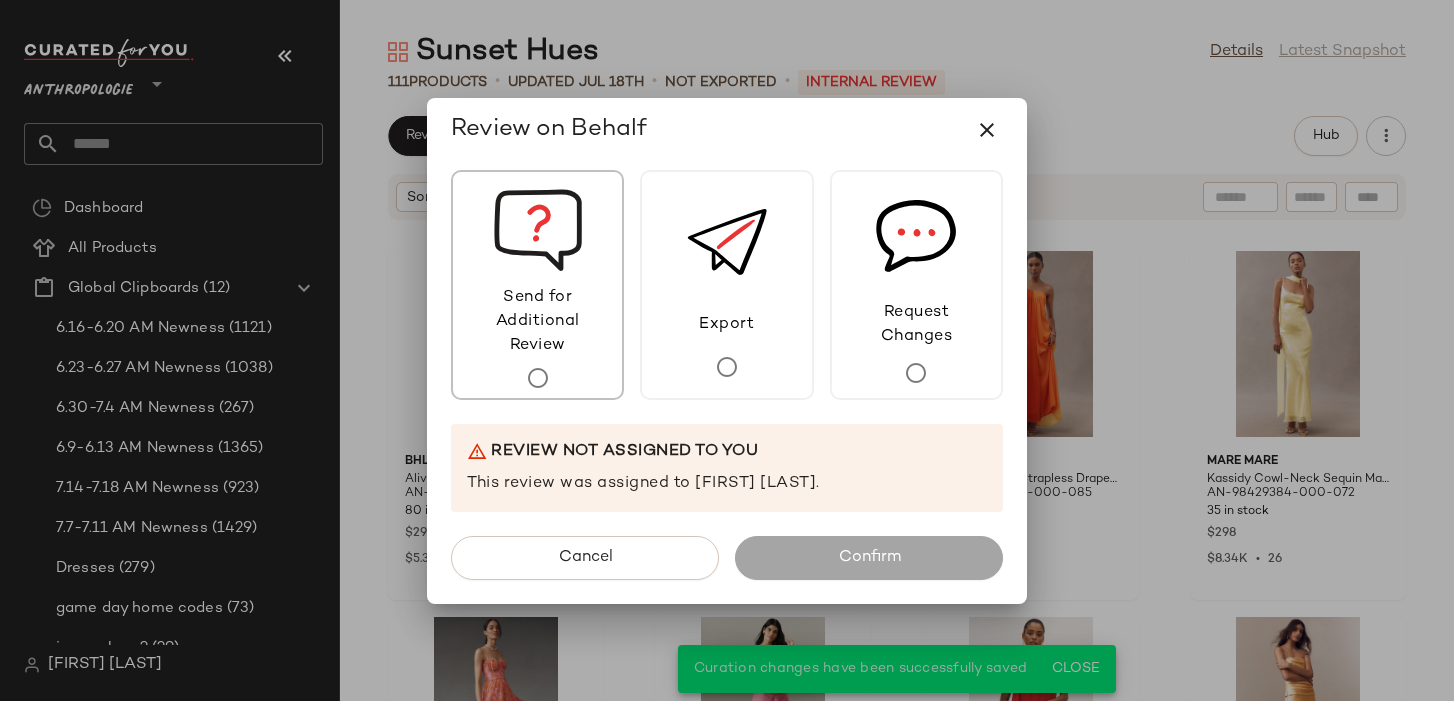 click 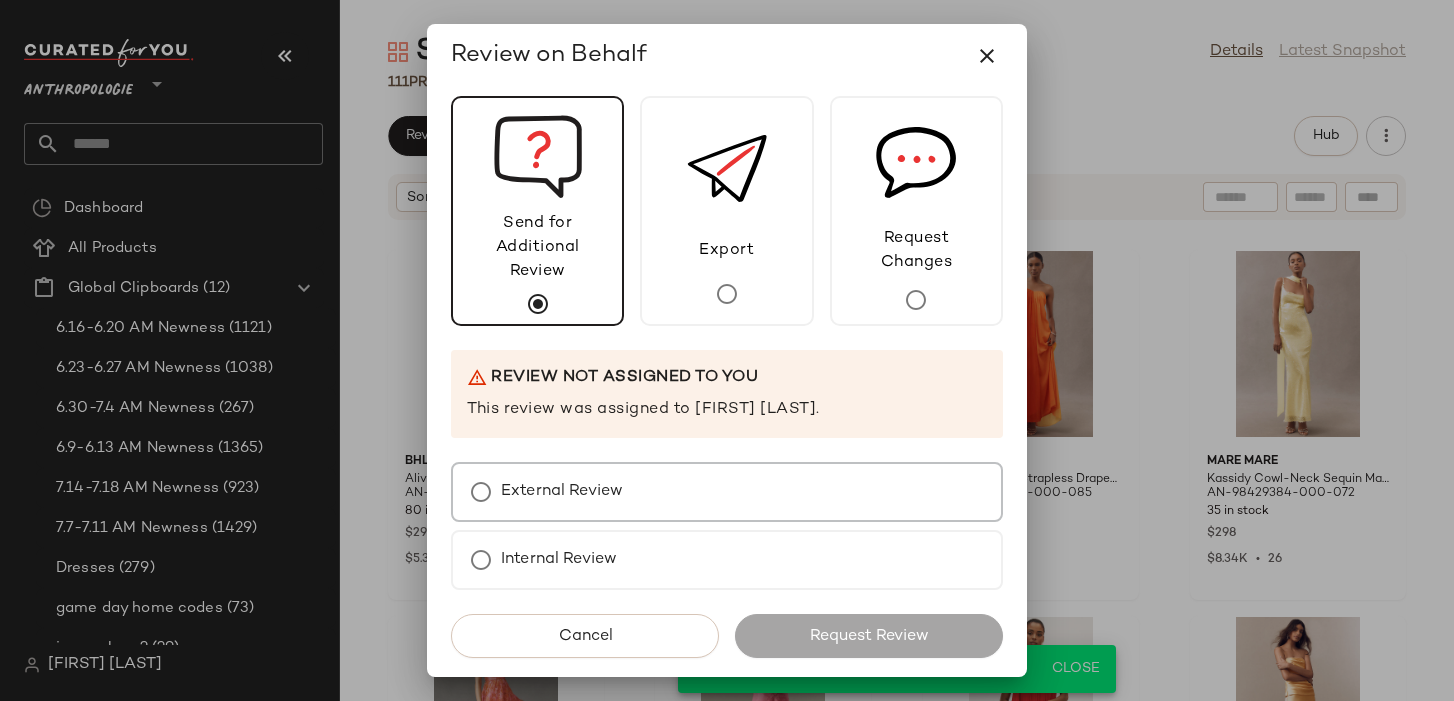 click on "External Review" at bounding box center (562, 492) 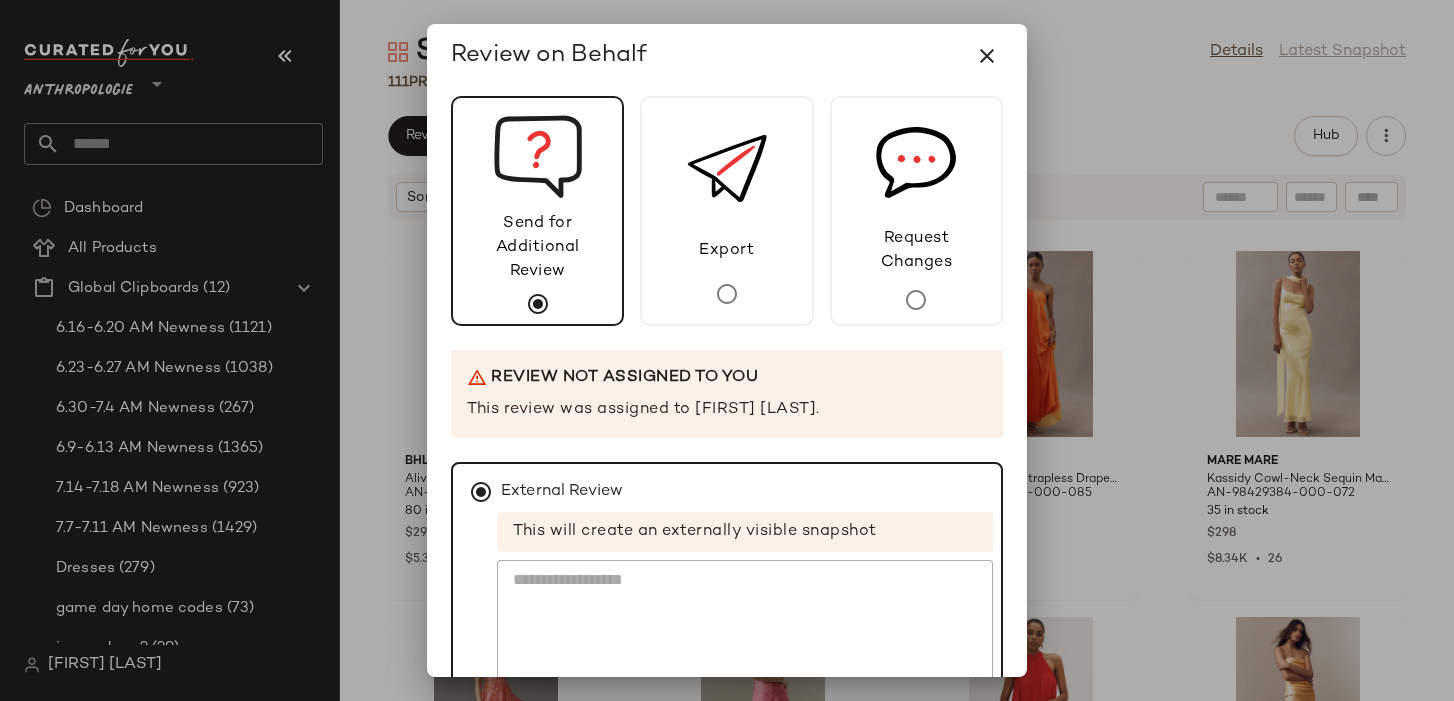 scroll, scrollTop: 197, scrollLeft: 0, axis: vertical 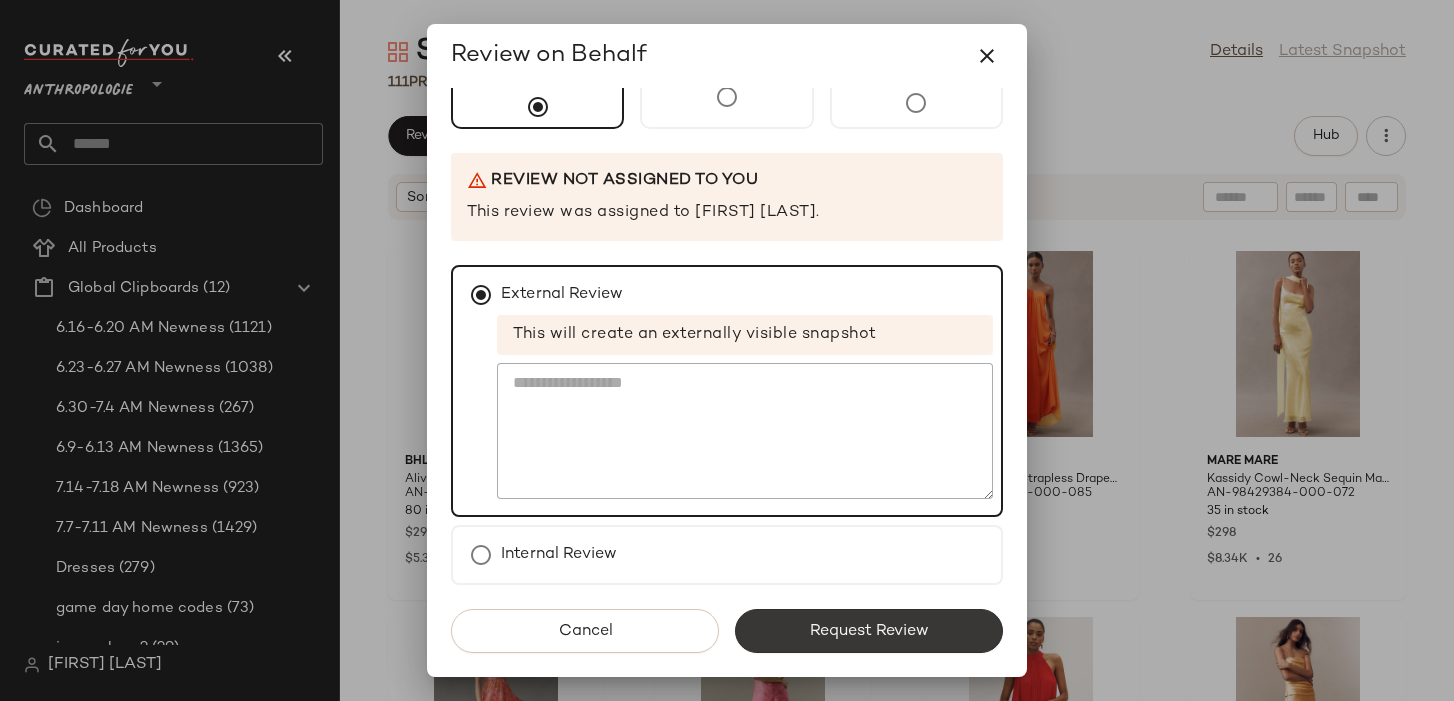 click on "Request Review" at bounding box center [869, 631] 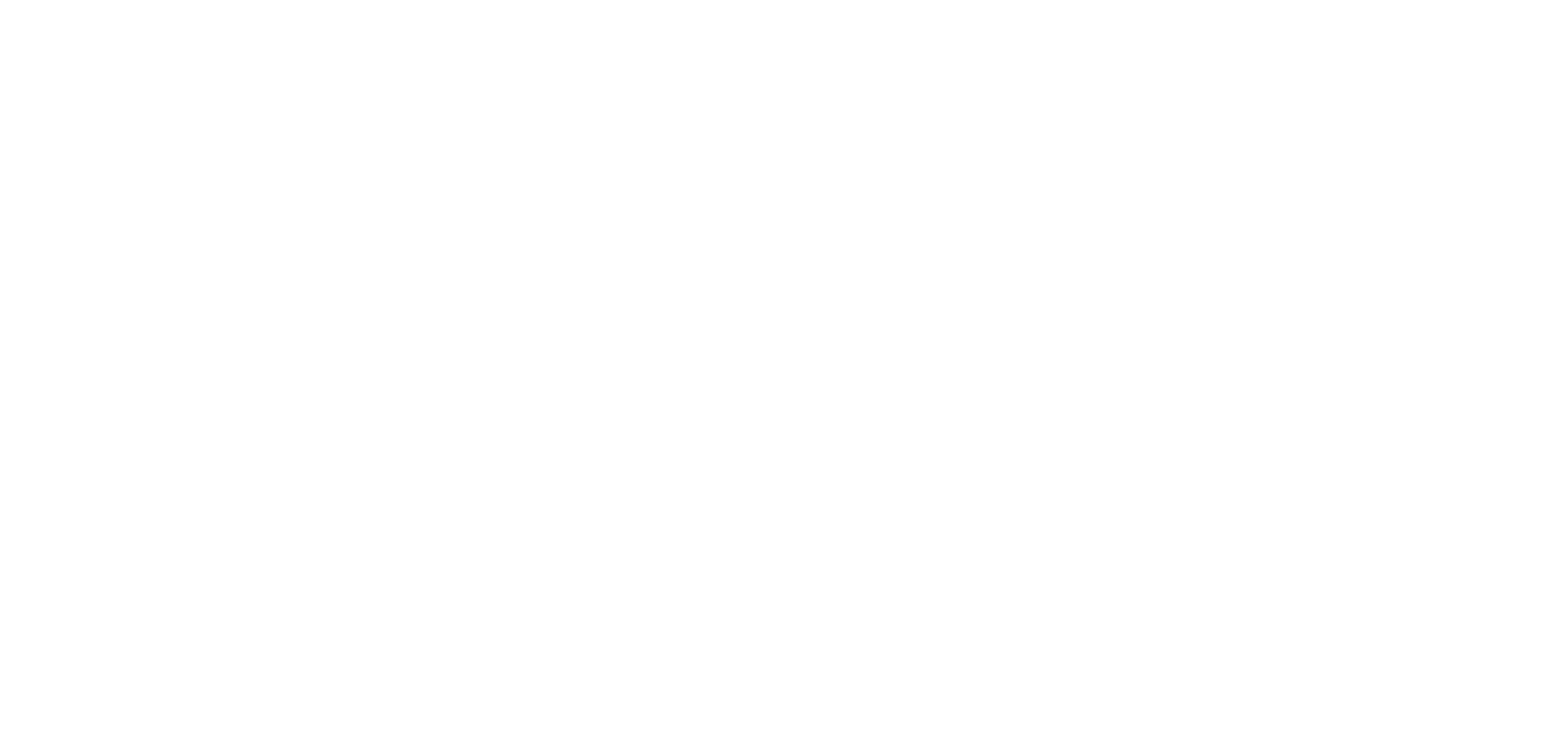 scroll, scrollTop: 0, scrollLeft: 0, axis: both 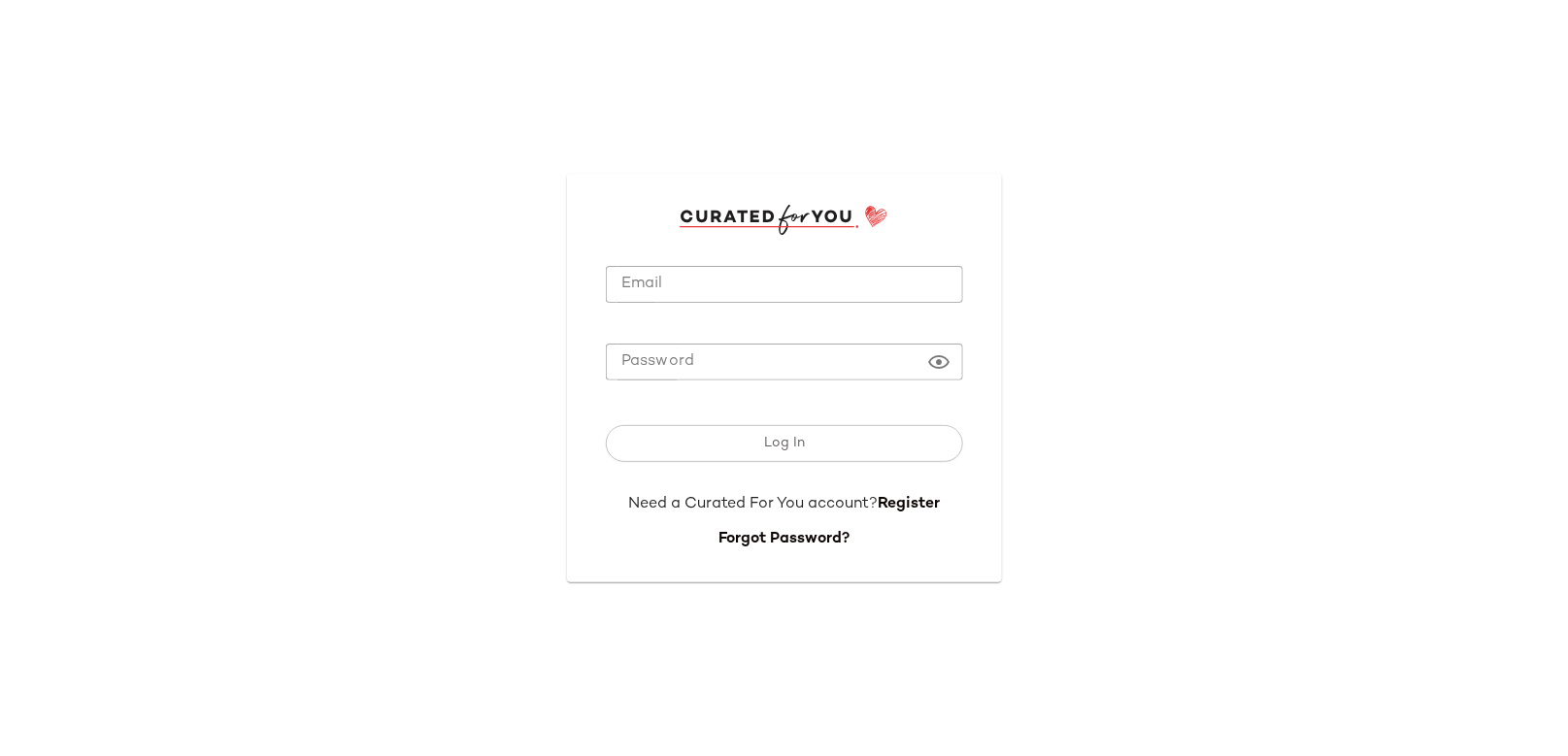type on "**********" 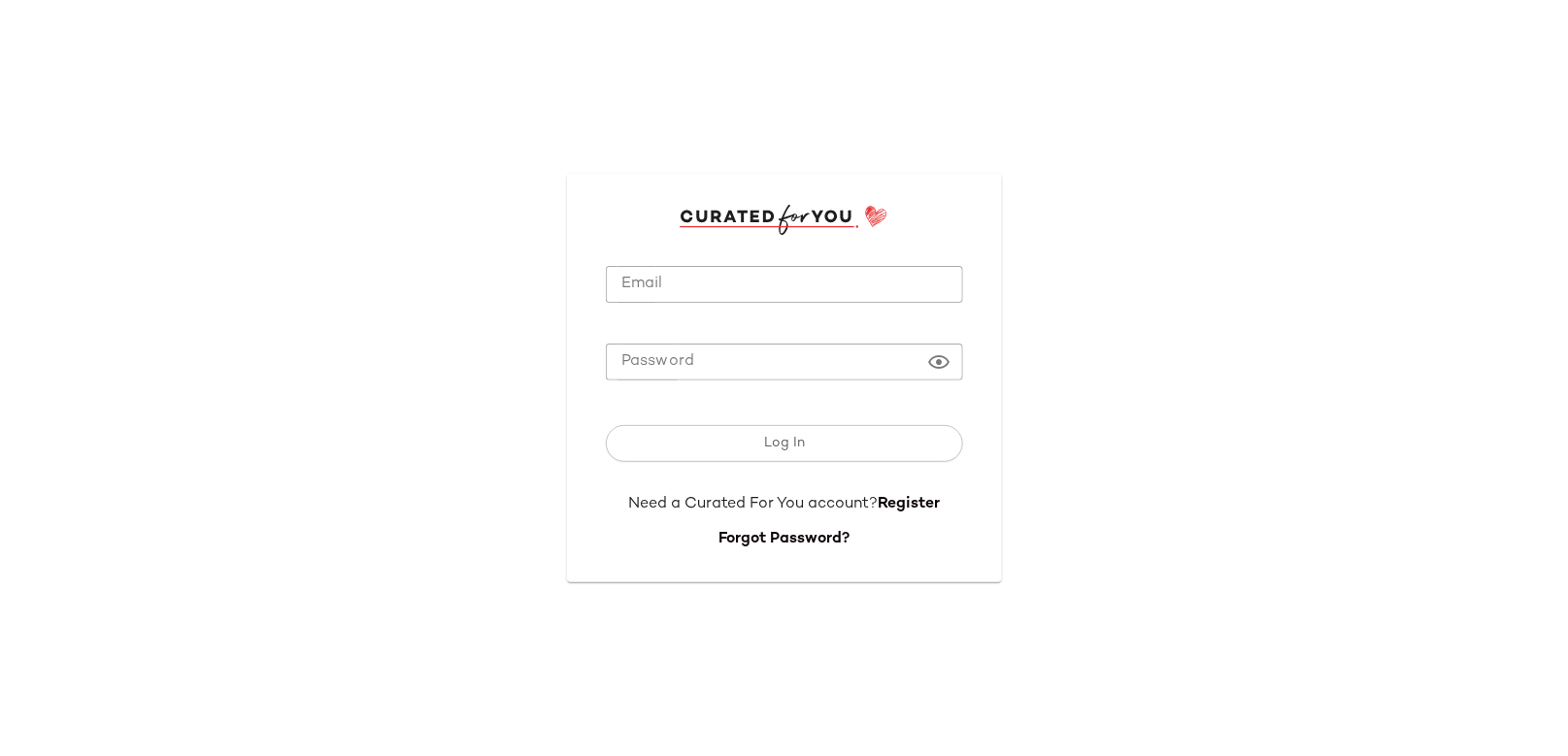 click on "**********" 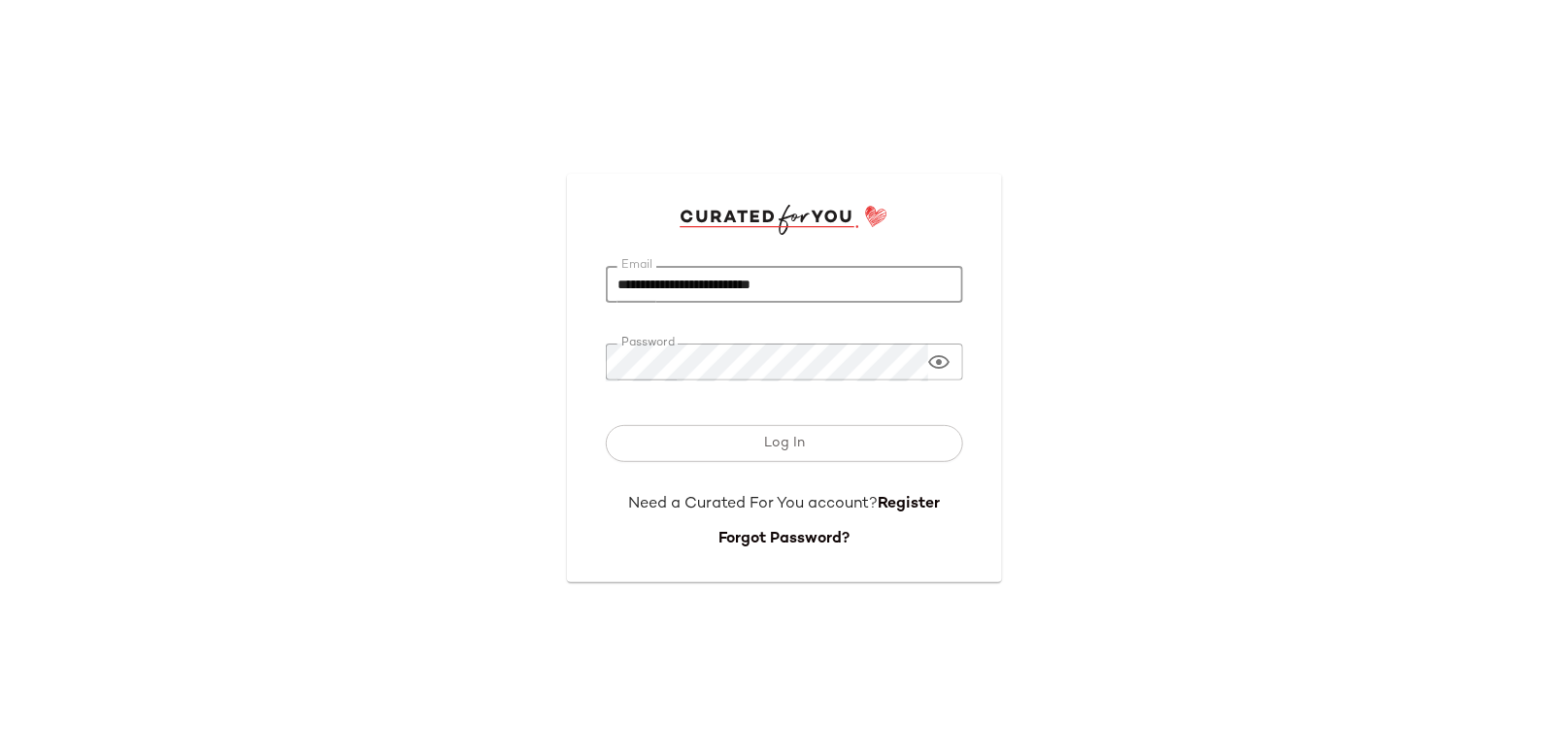 click on "Log In" 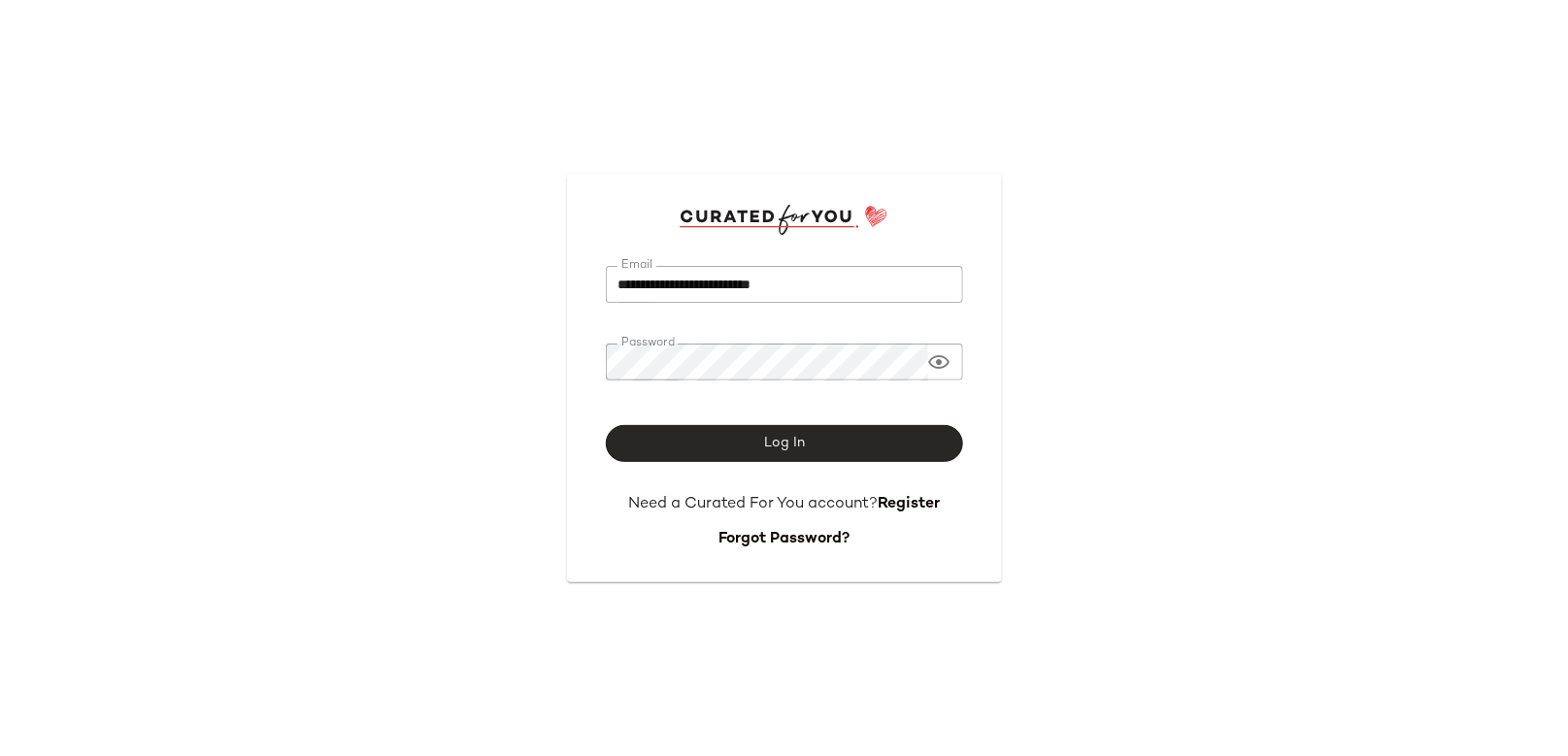 click on "Log In" at bounding box center [784, 444] 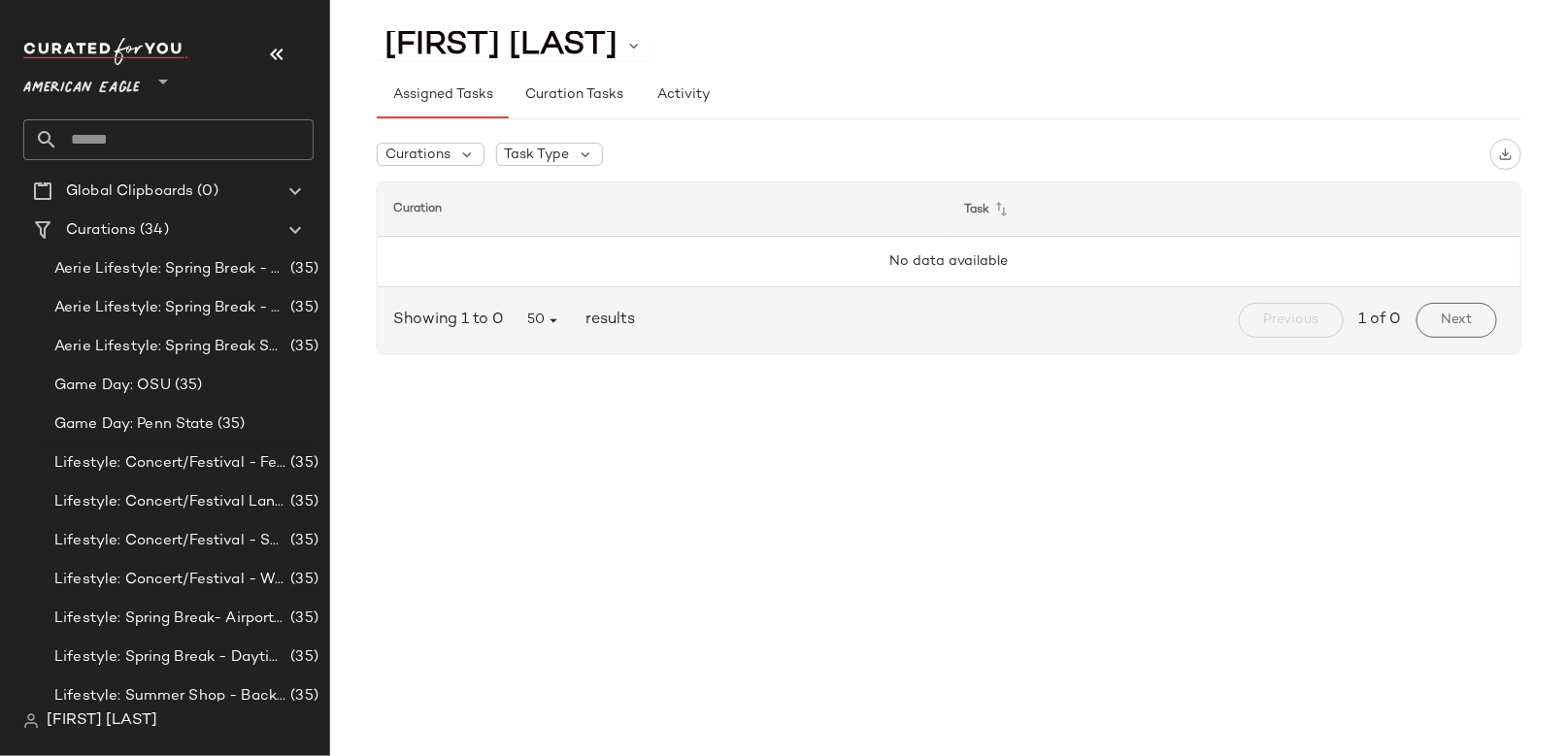 scroll, scrollTop: 123, scrollLeft: 0, axis: vertical 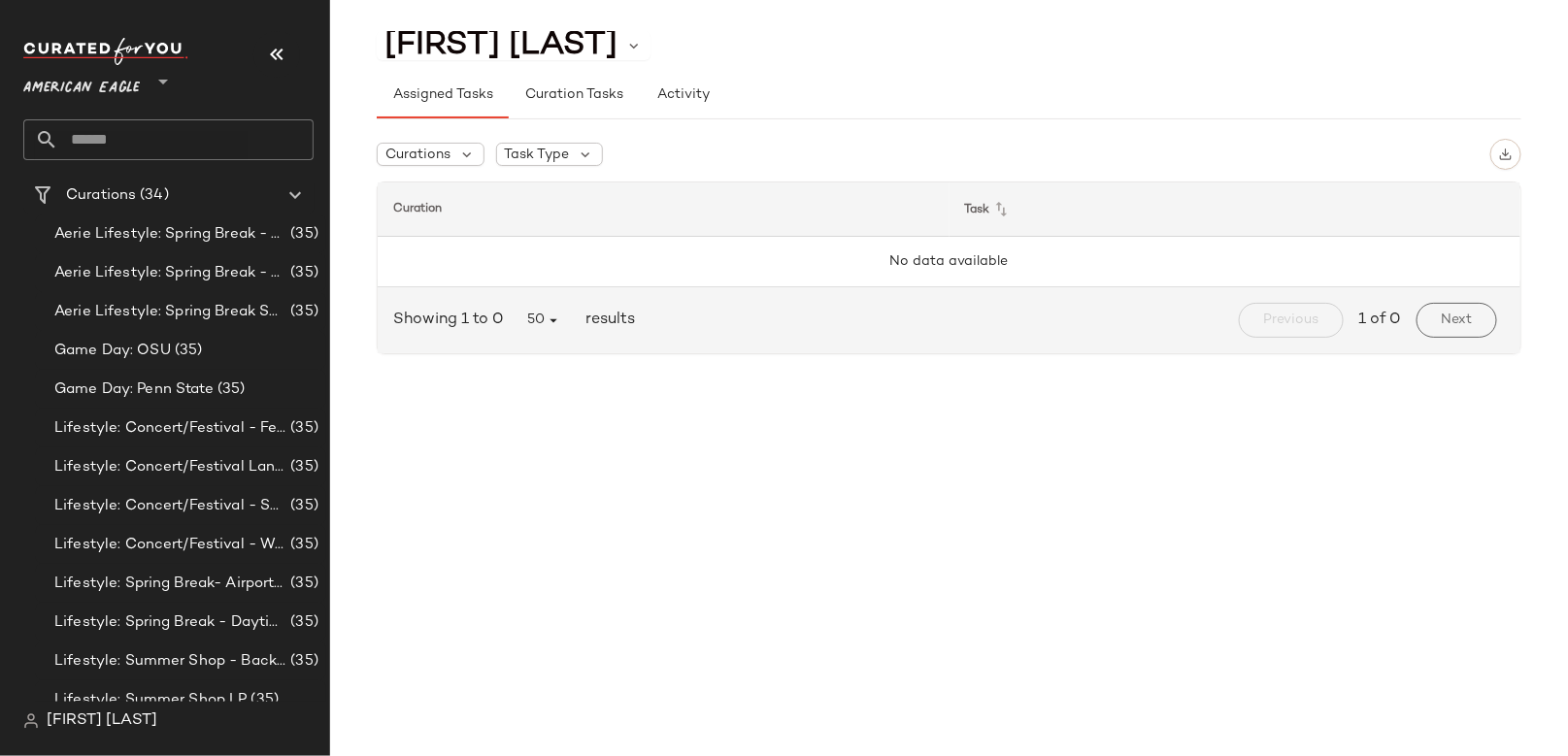 click on "American Eagle" at bounding box center [82, 83] 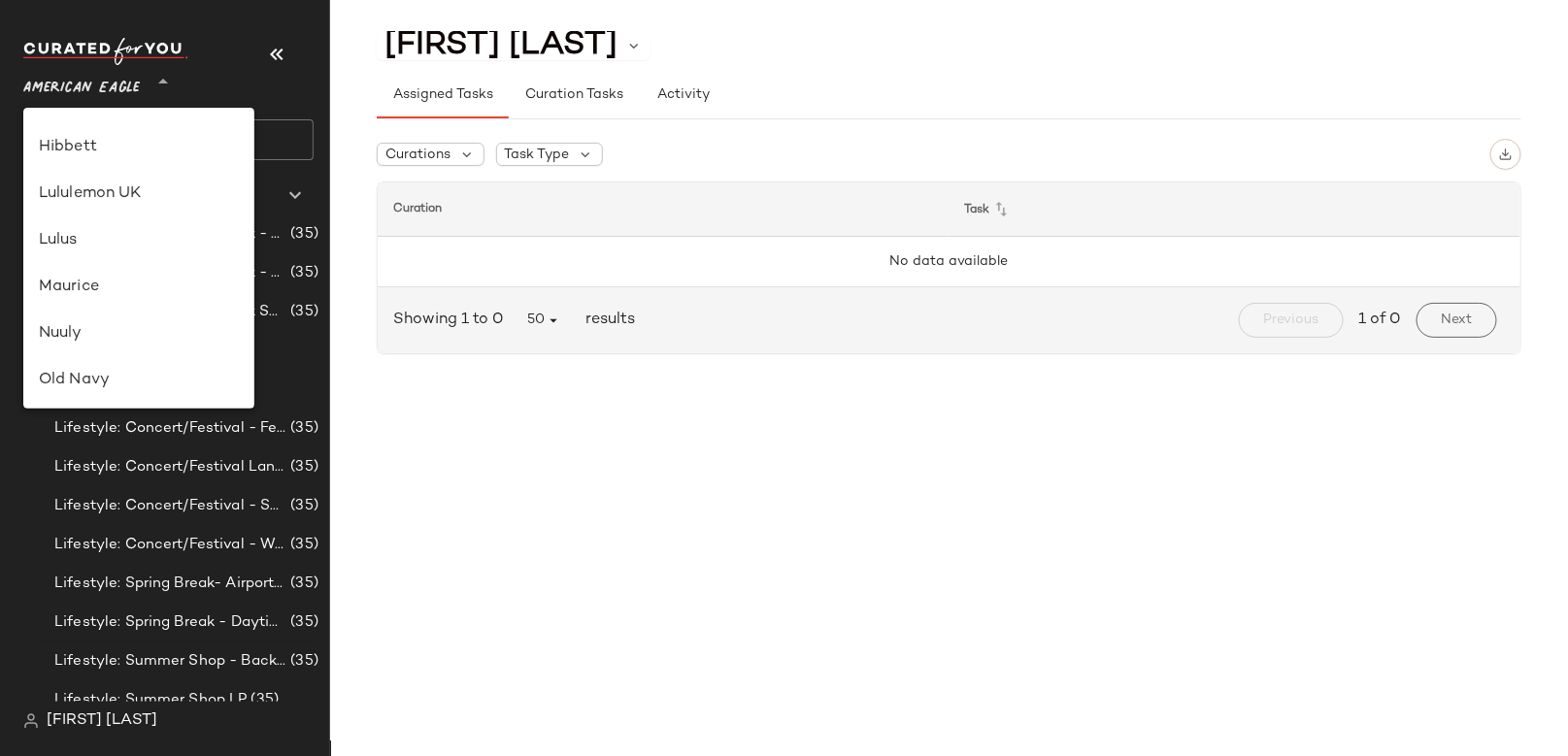 scroll, scrollTop: 788, scrollLeft: 0, axis: vertical 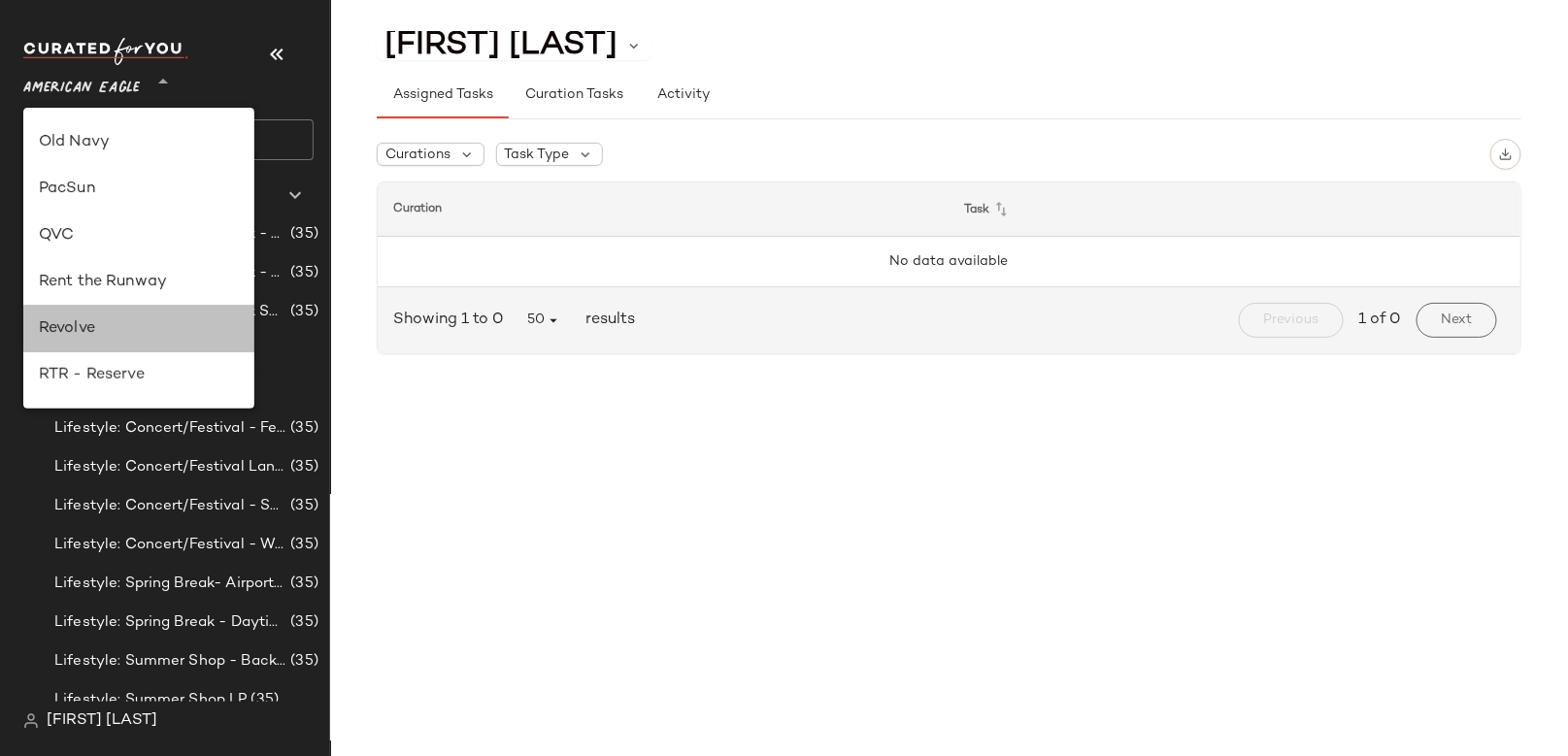 click on "Revolve" 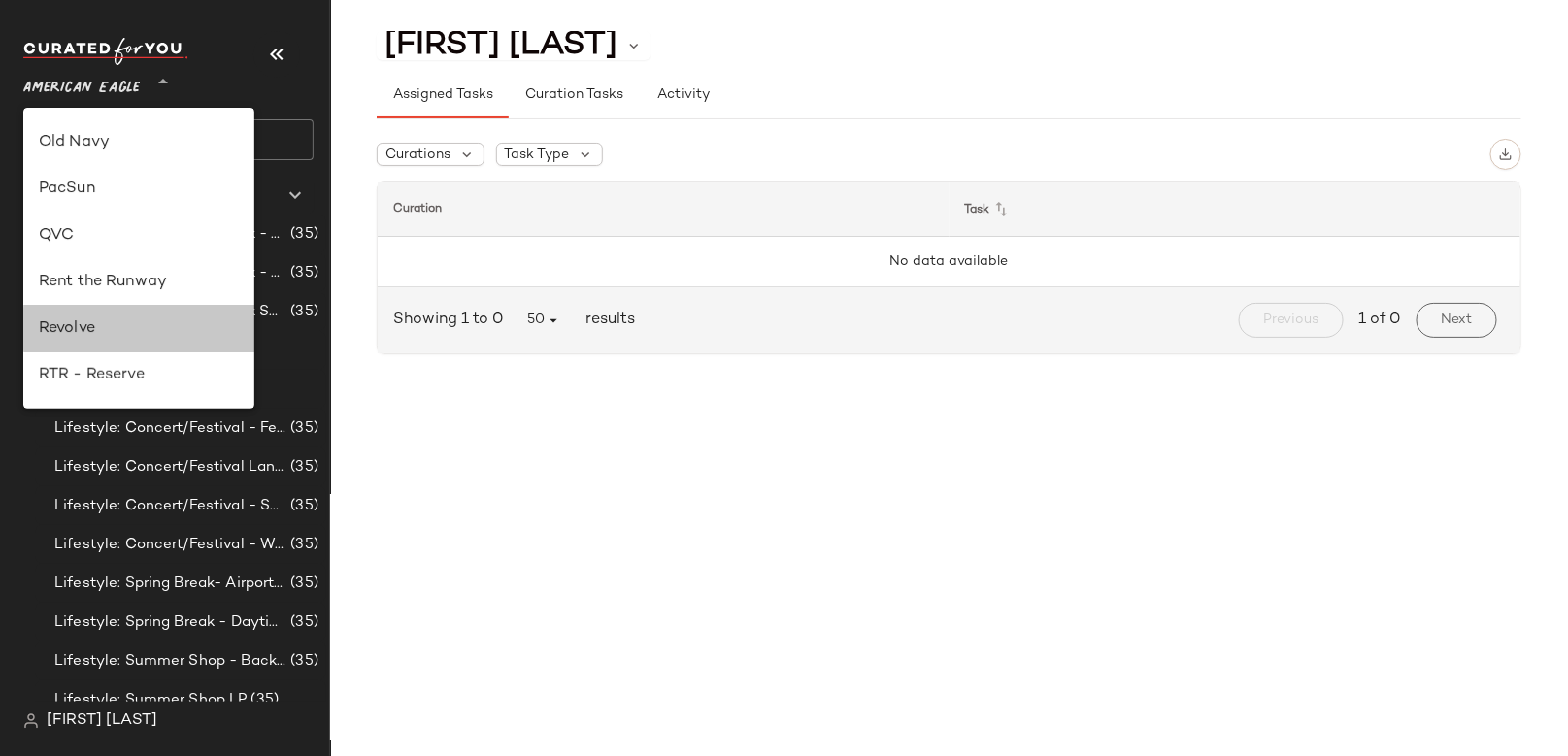 scroll, scrollTop: 0, scrollLeft: 0, axis: both 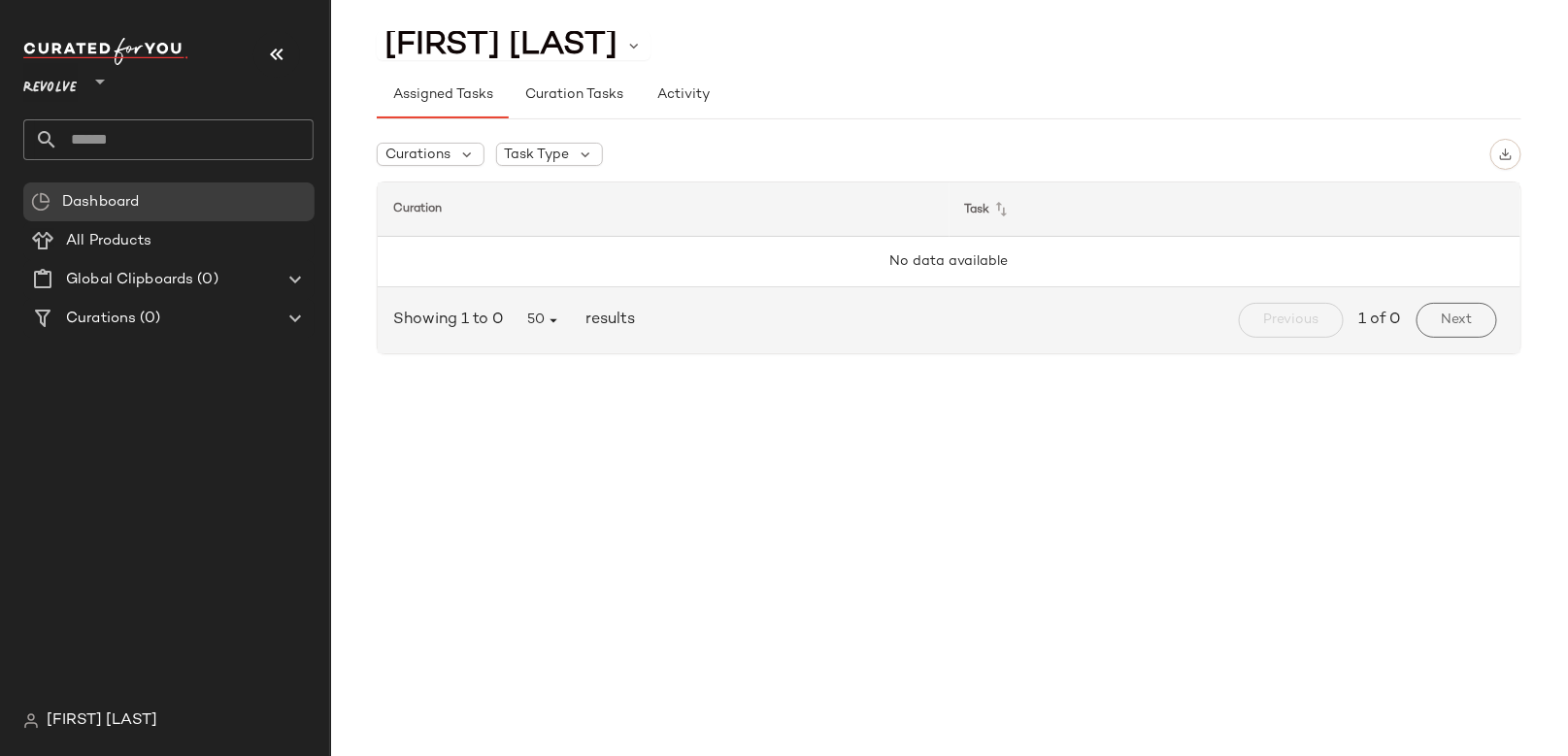 click 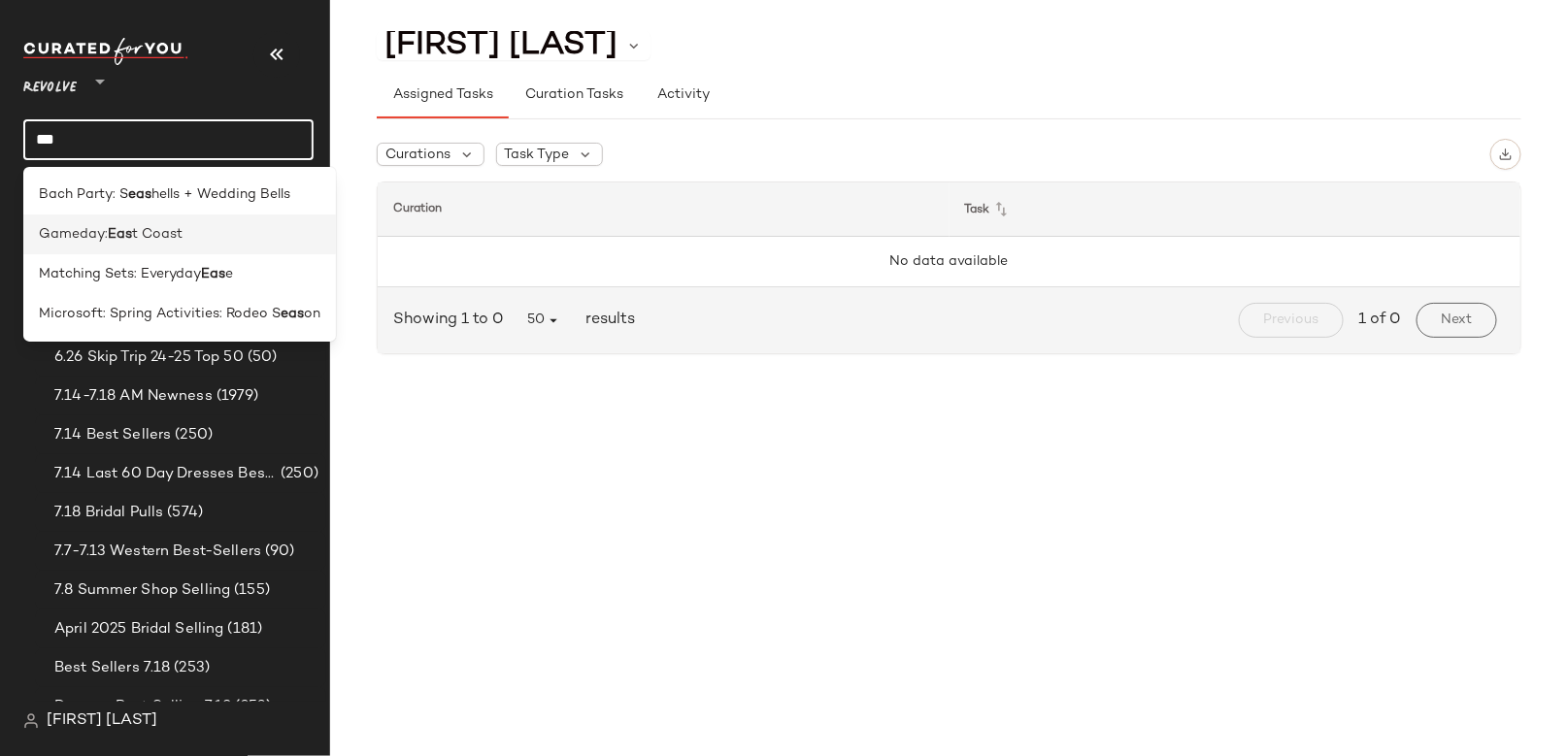 type on "***" 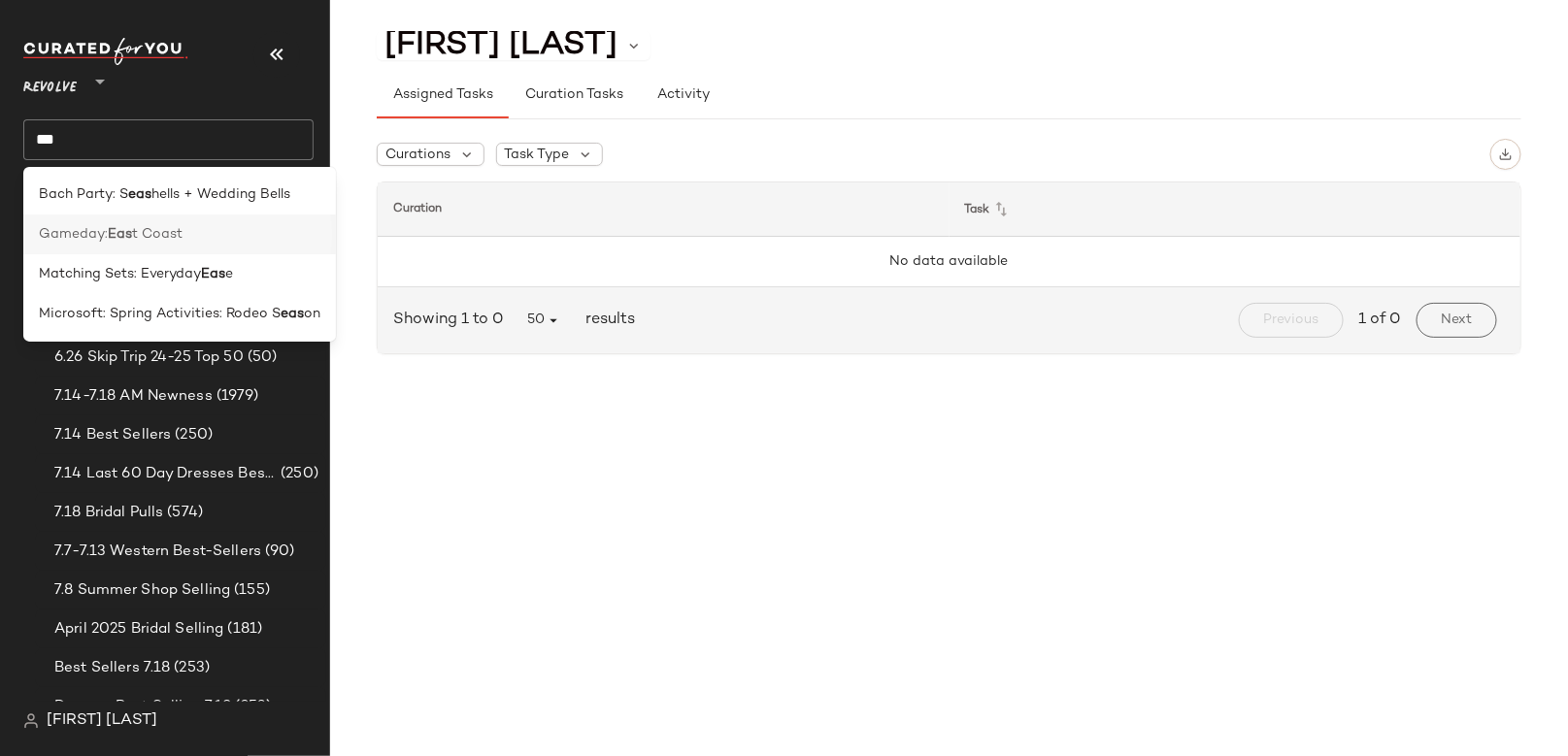 click on "t Coast" at bounding box center [157, 234] 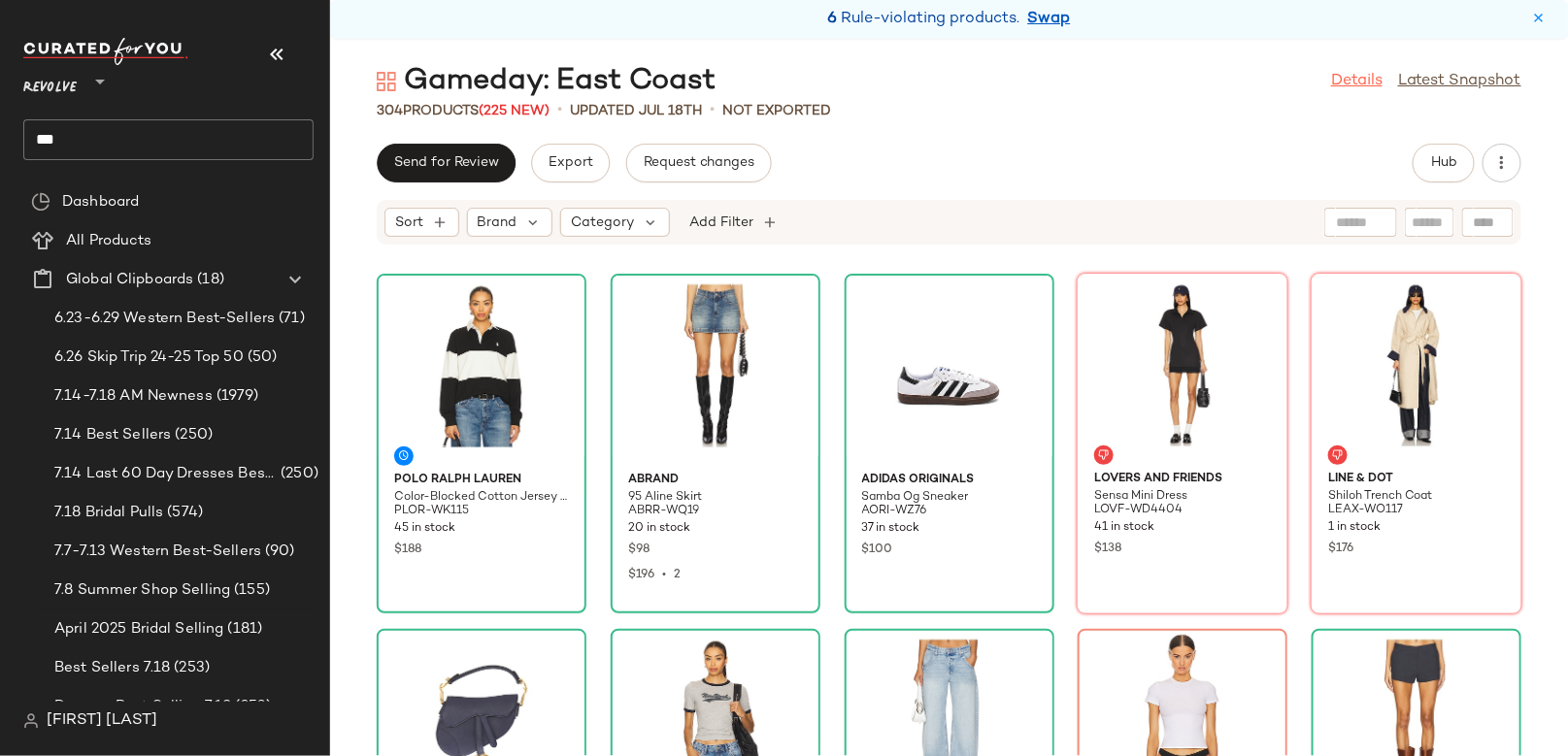 click on "Details" at bounding box center (1356, 82) 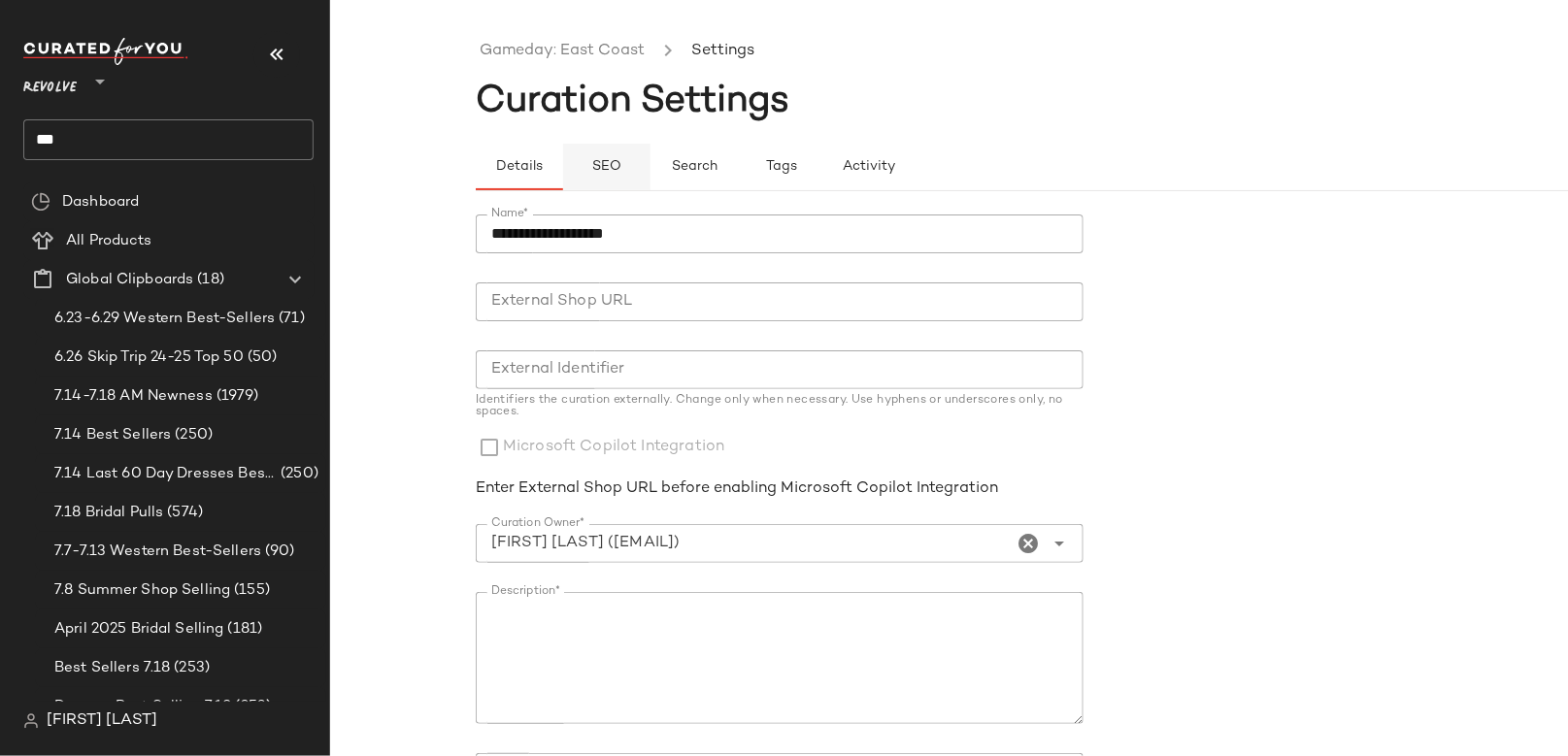 click on "SEO" 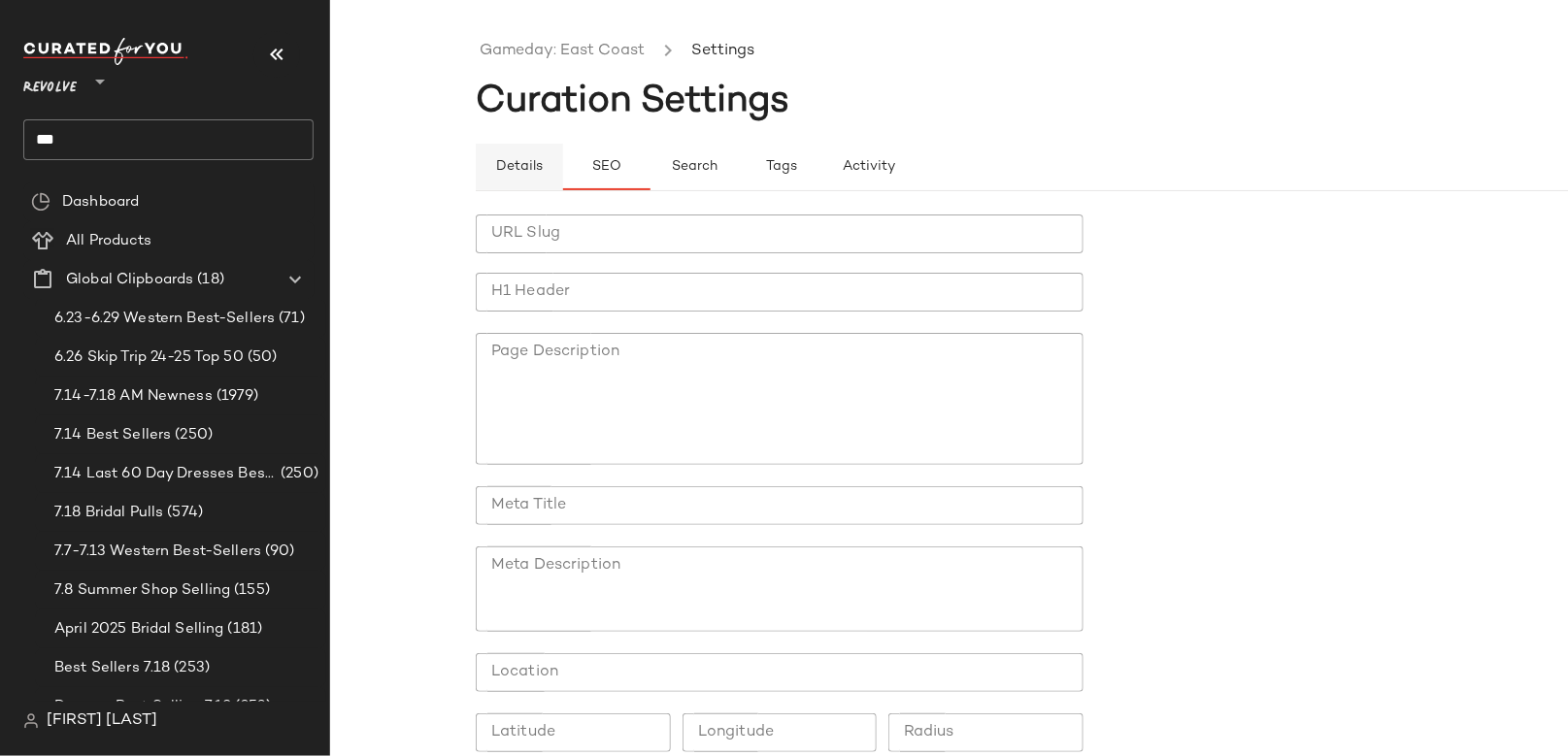 click on "Details" 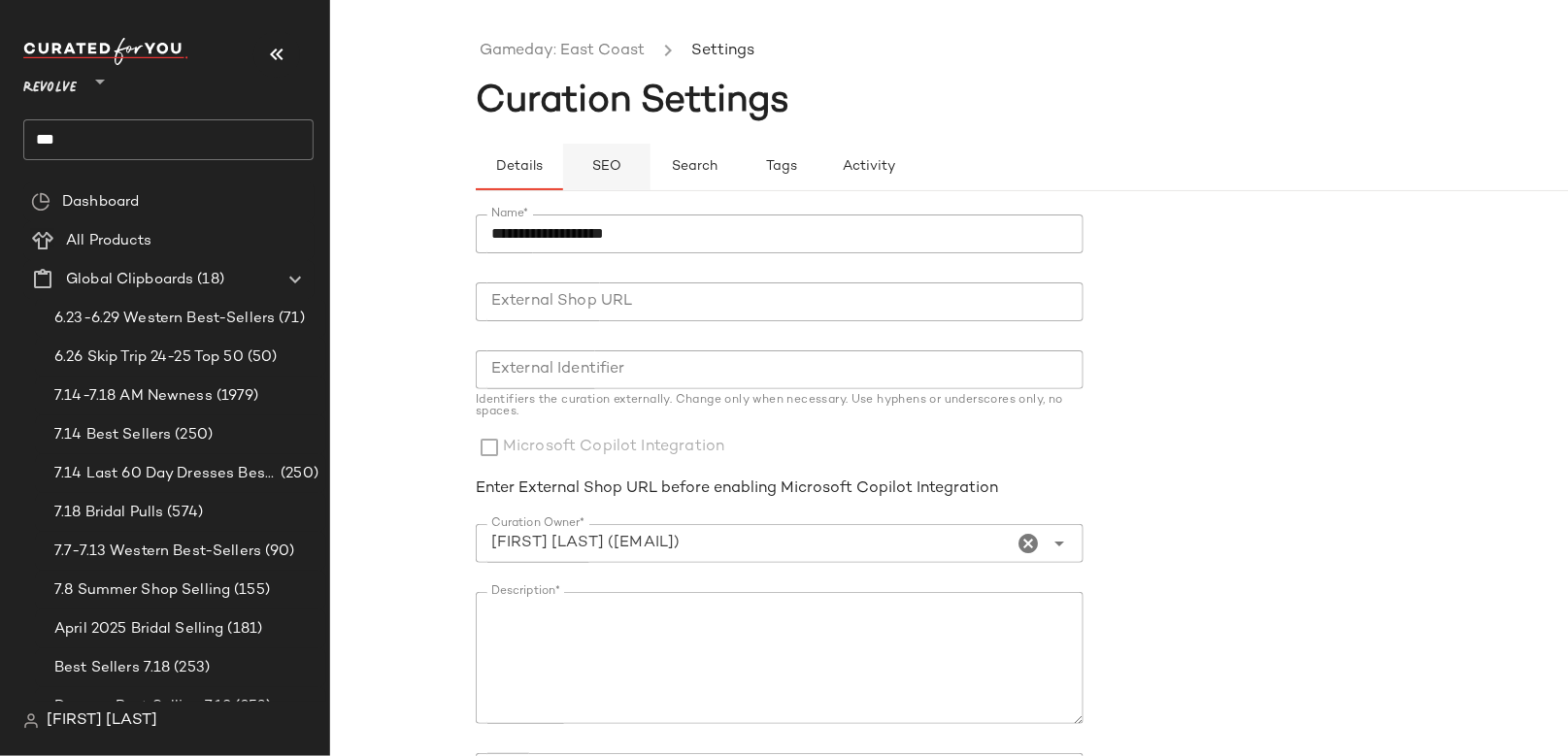 click on "SEO" 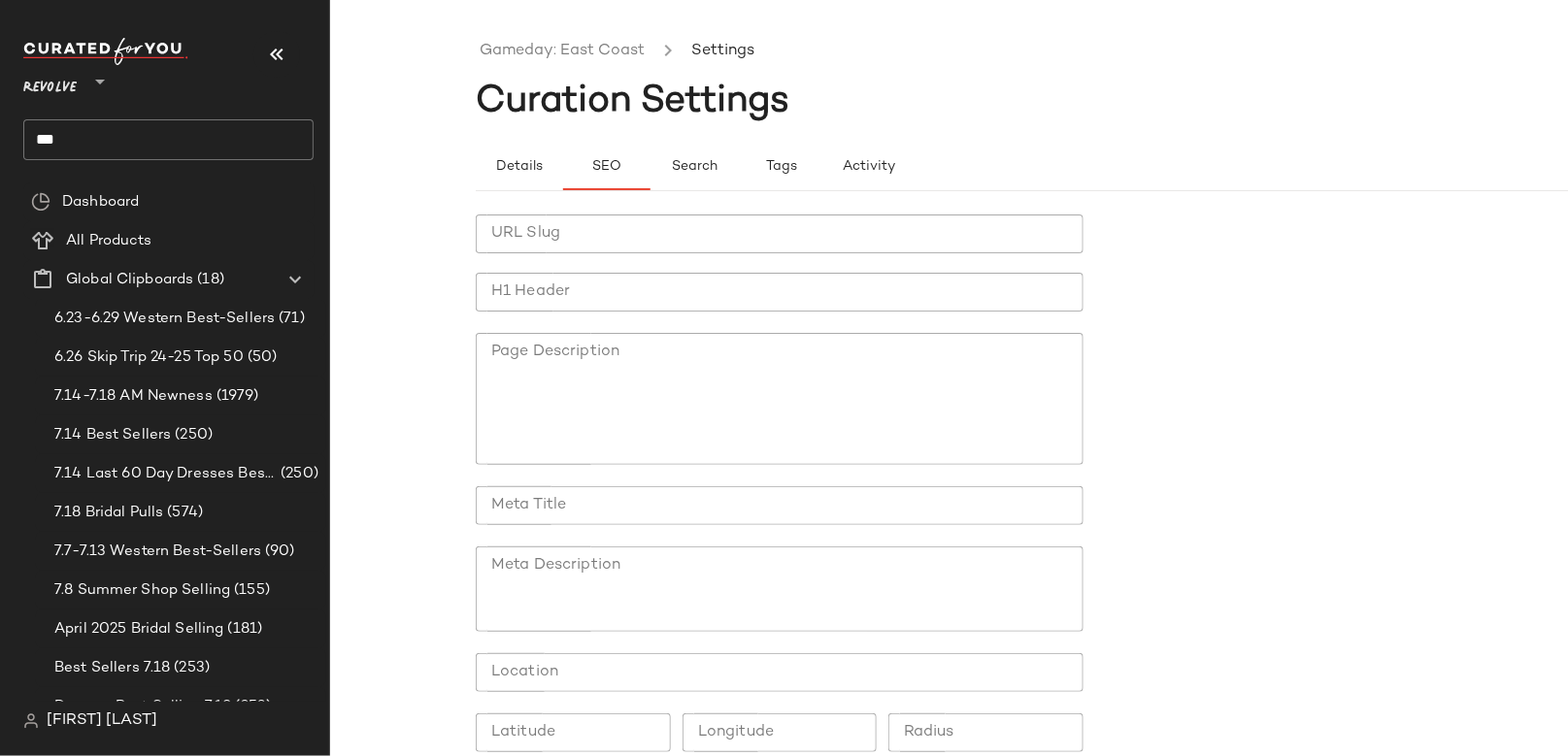click on "URL Slug" 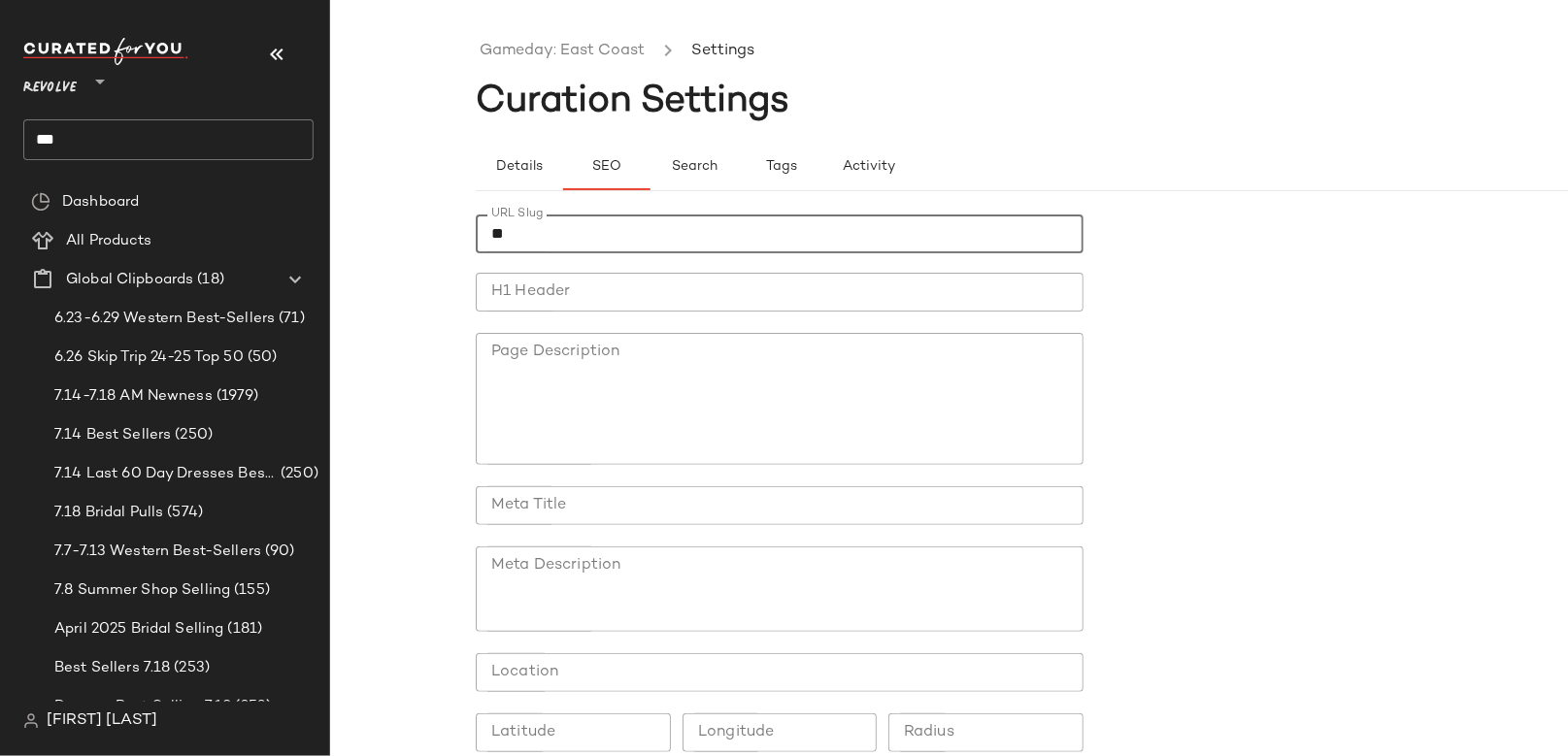 type on "*" 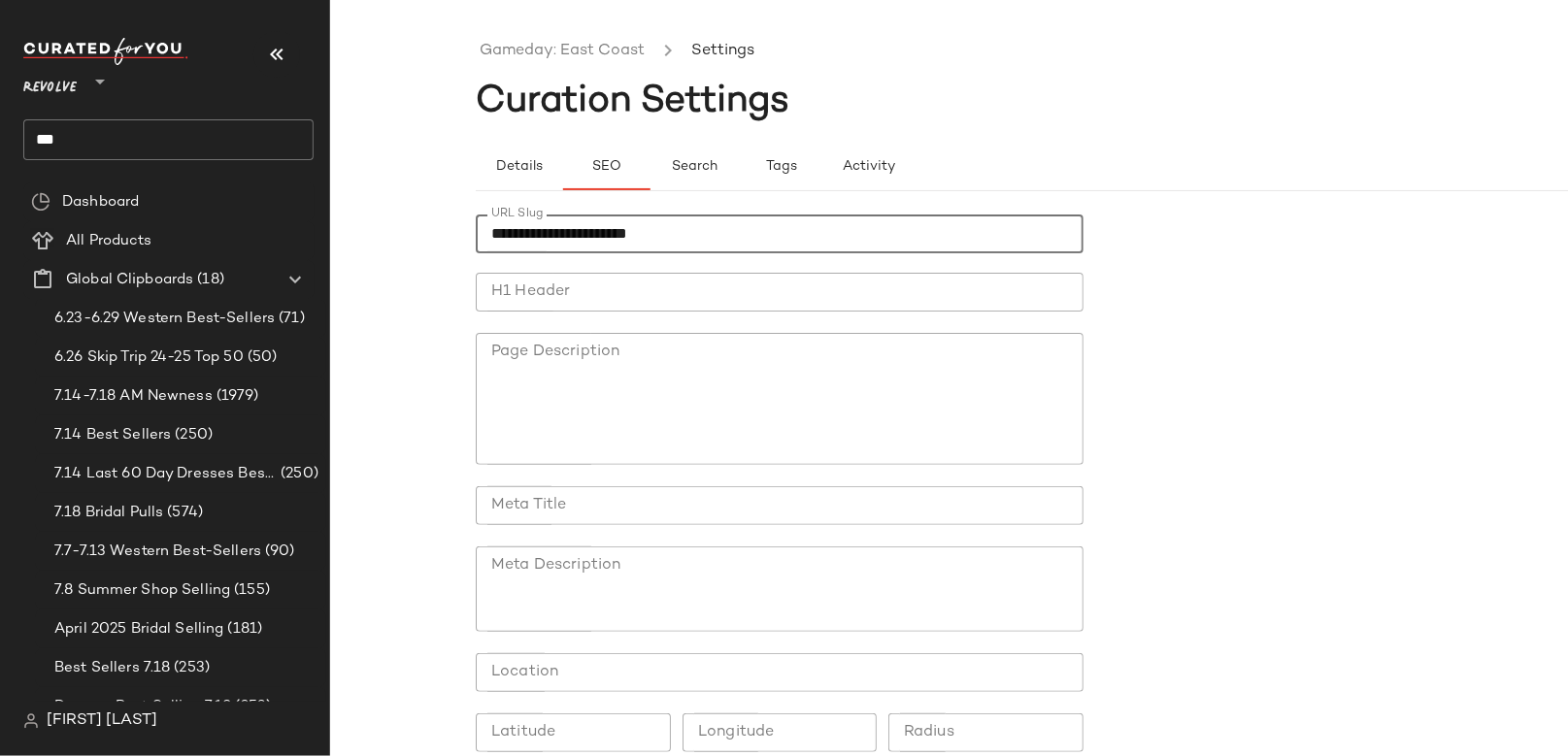 type on "**********" 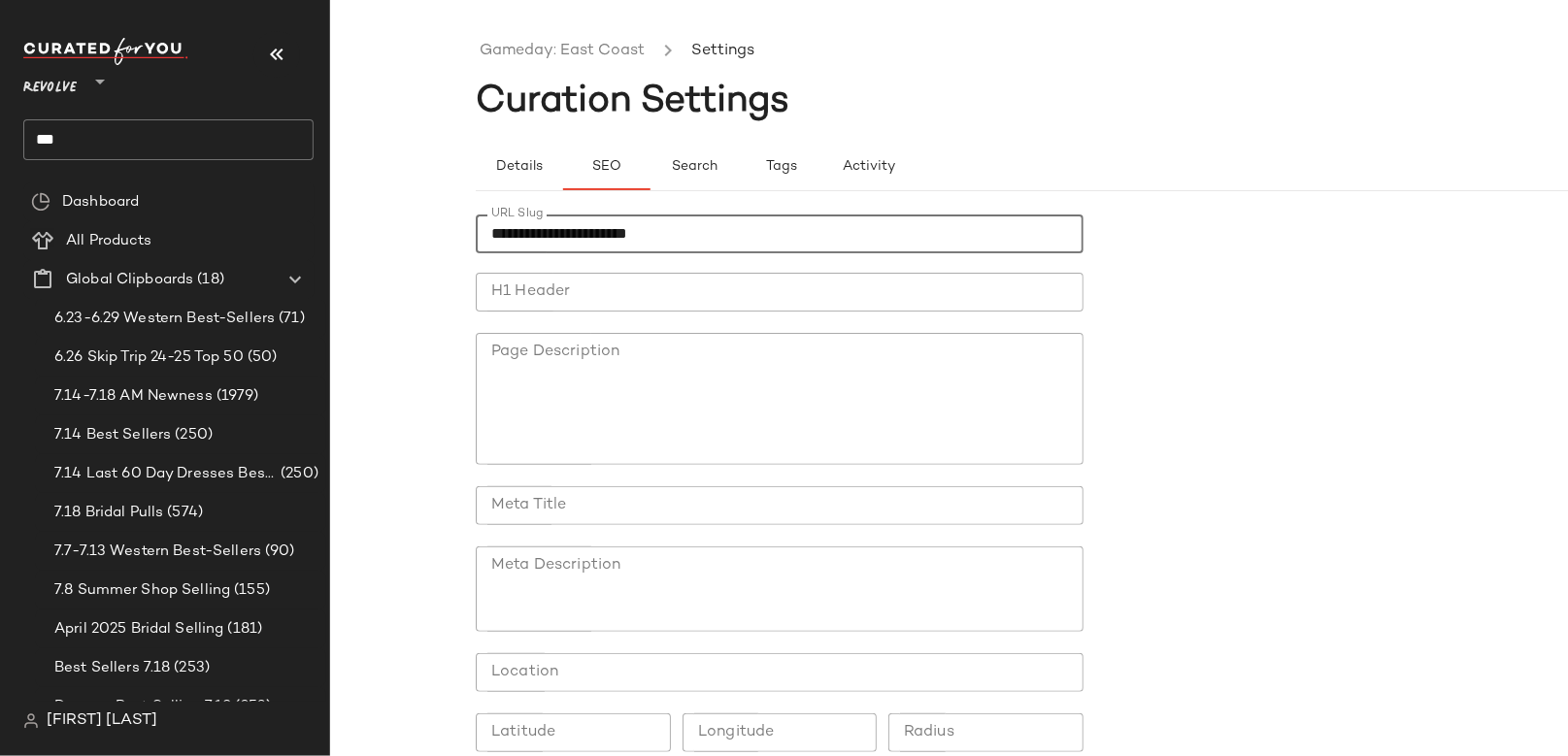click on "H1 Header" 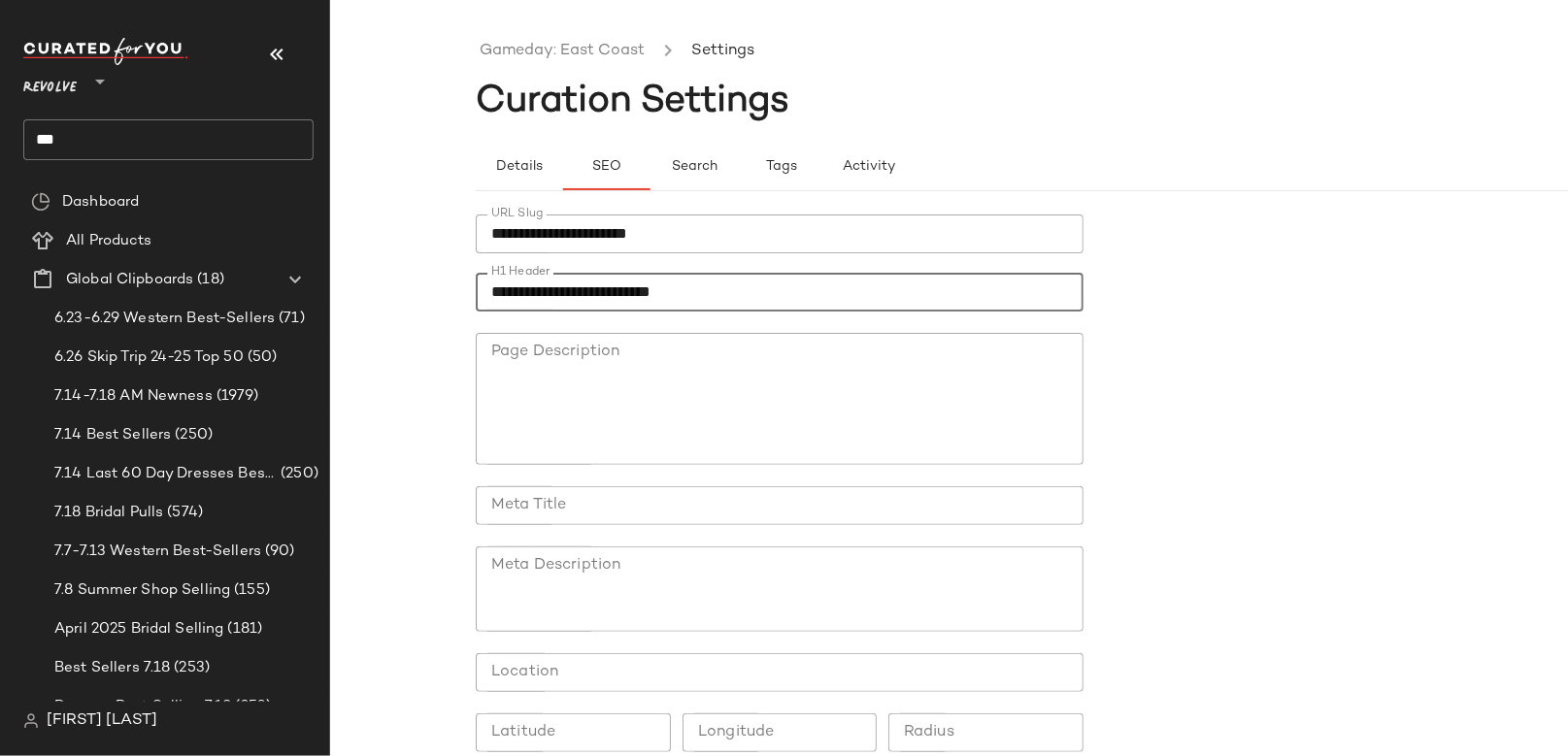 scroll, scrollTop: 100, scrollLeft: 0, axis: vertical 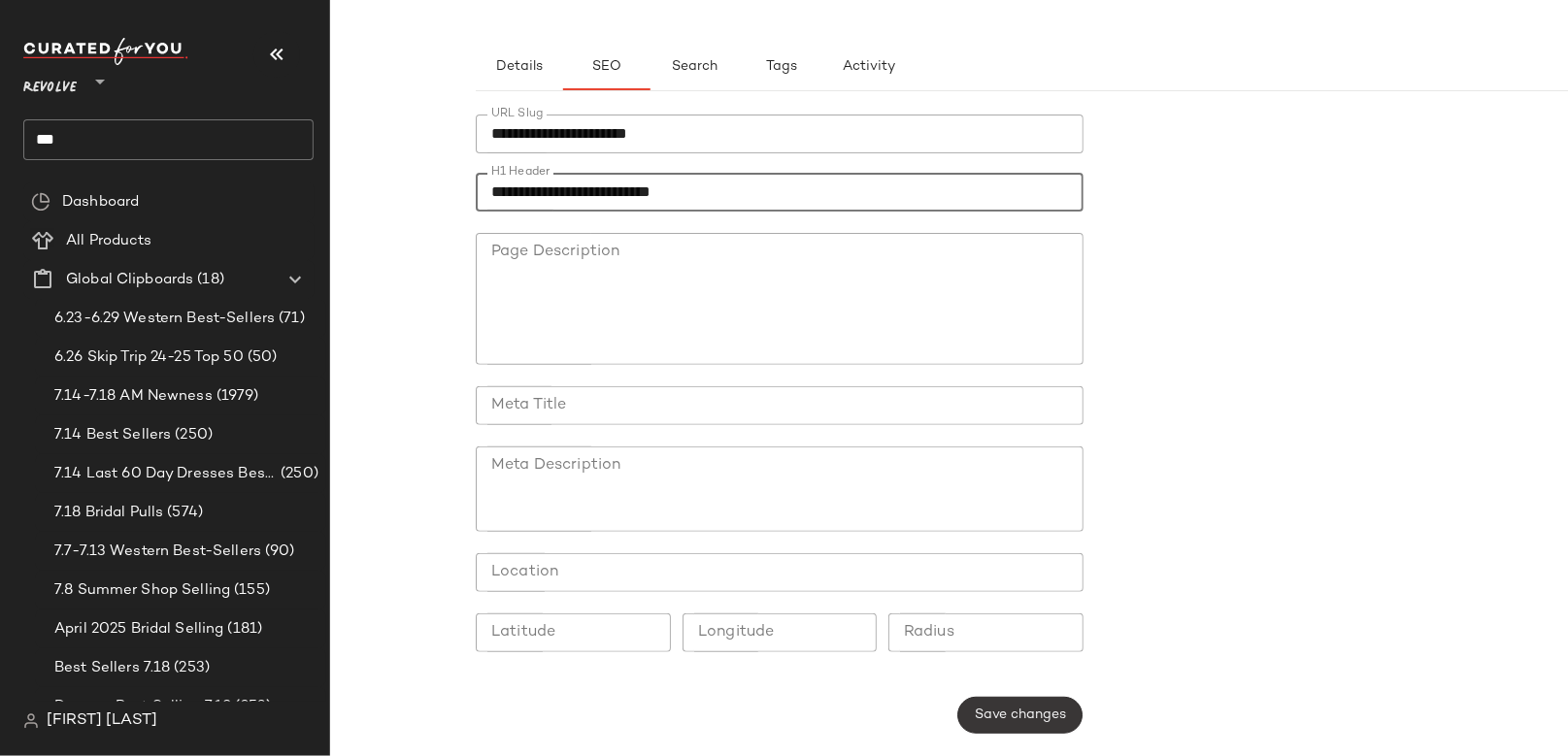 type on "**********" 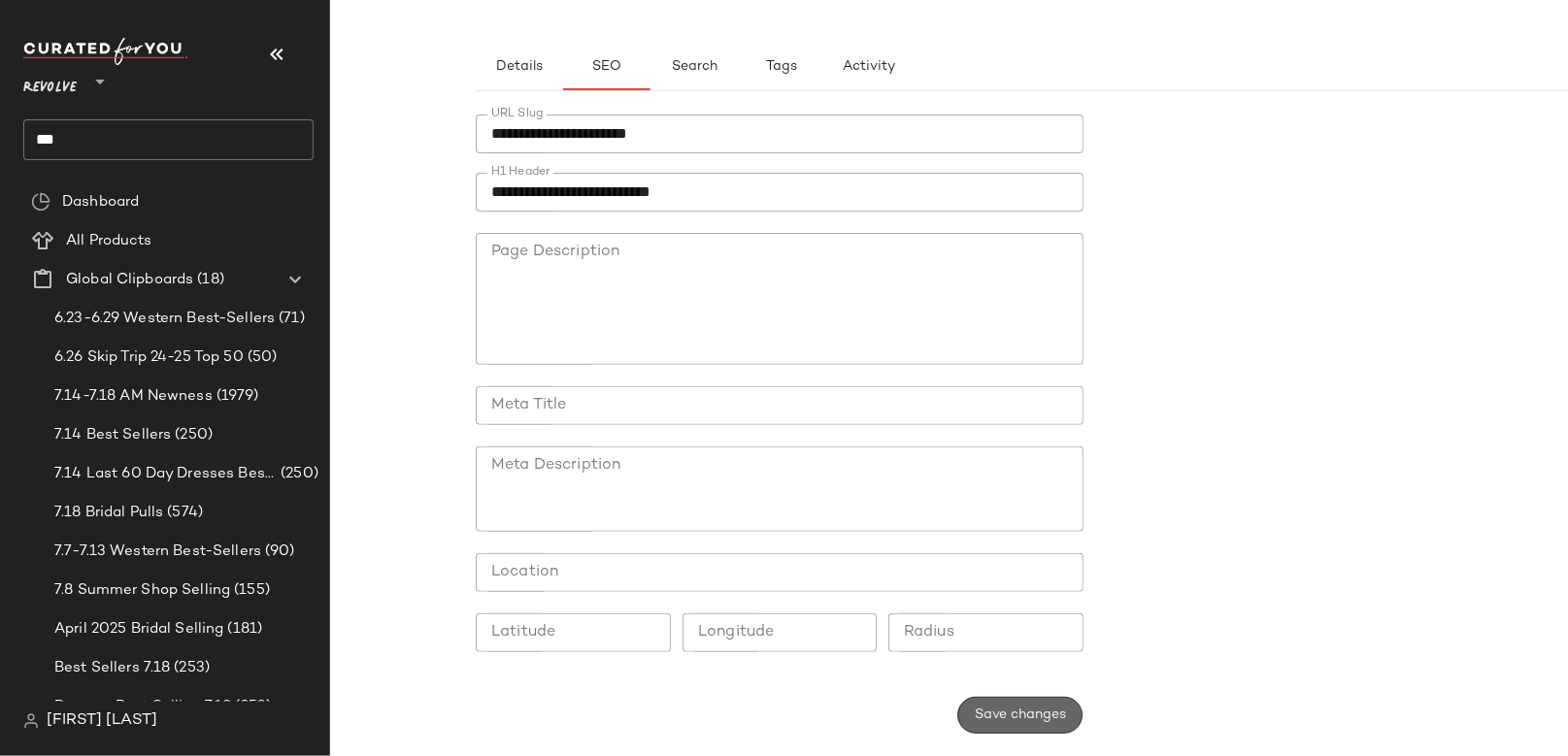 click on "Save changes" at bounding box center [1019, 715] 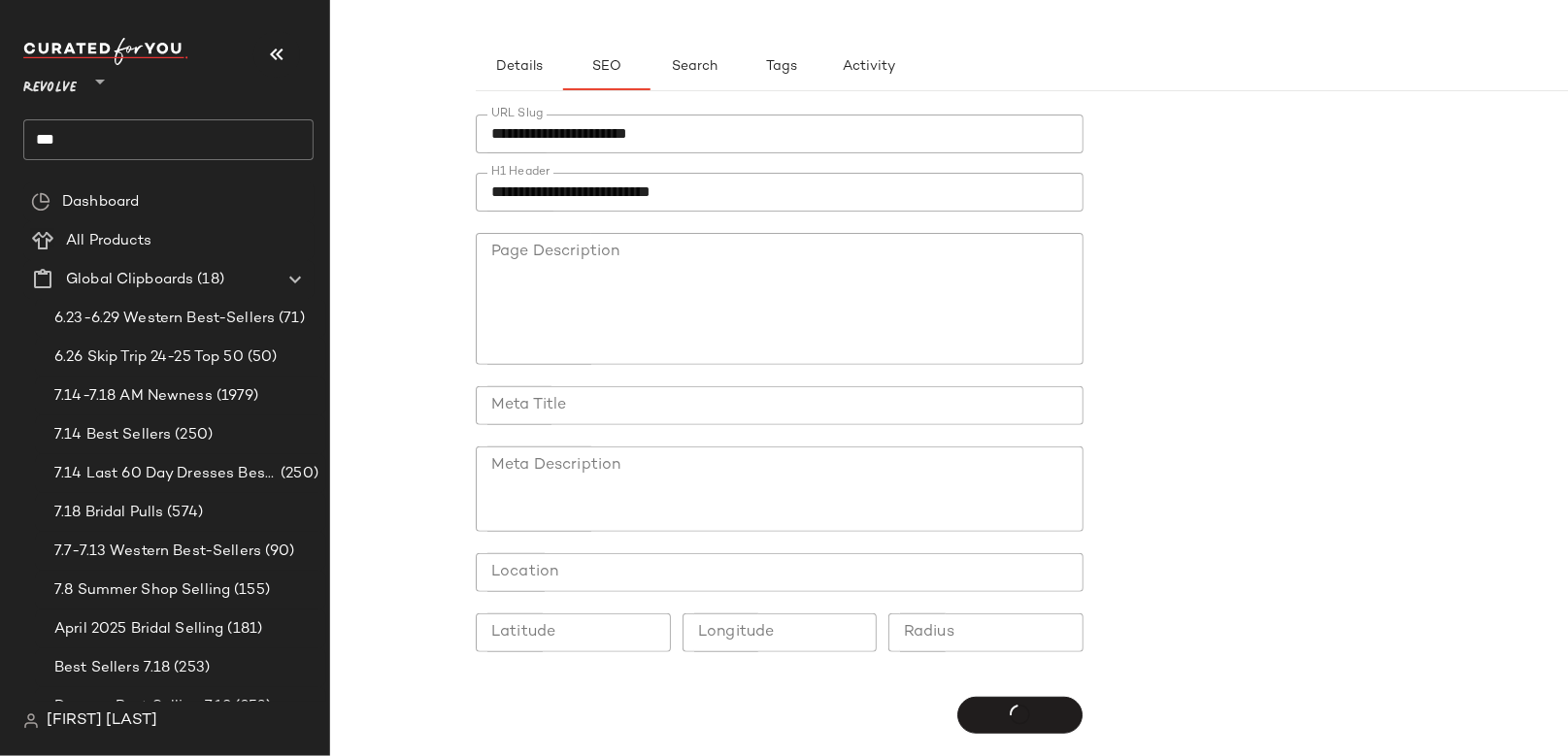 scroll, scrollTop: 0, scrollLeft: 0, axis: both 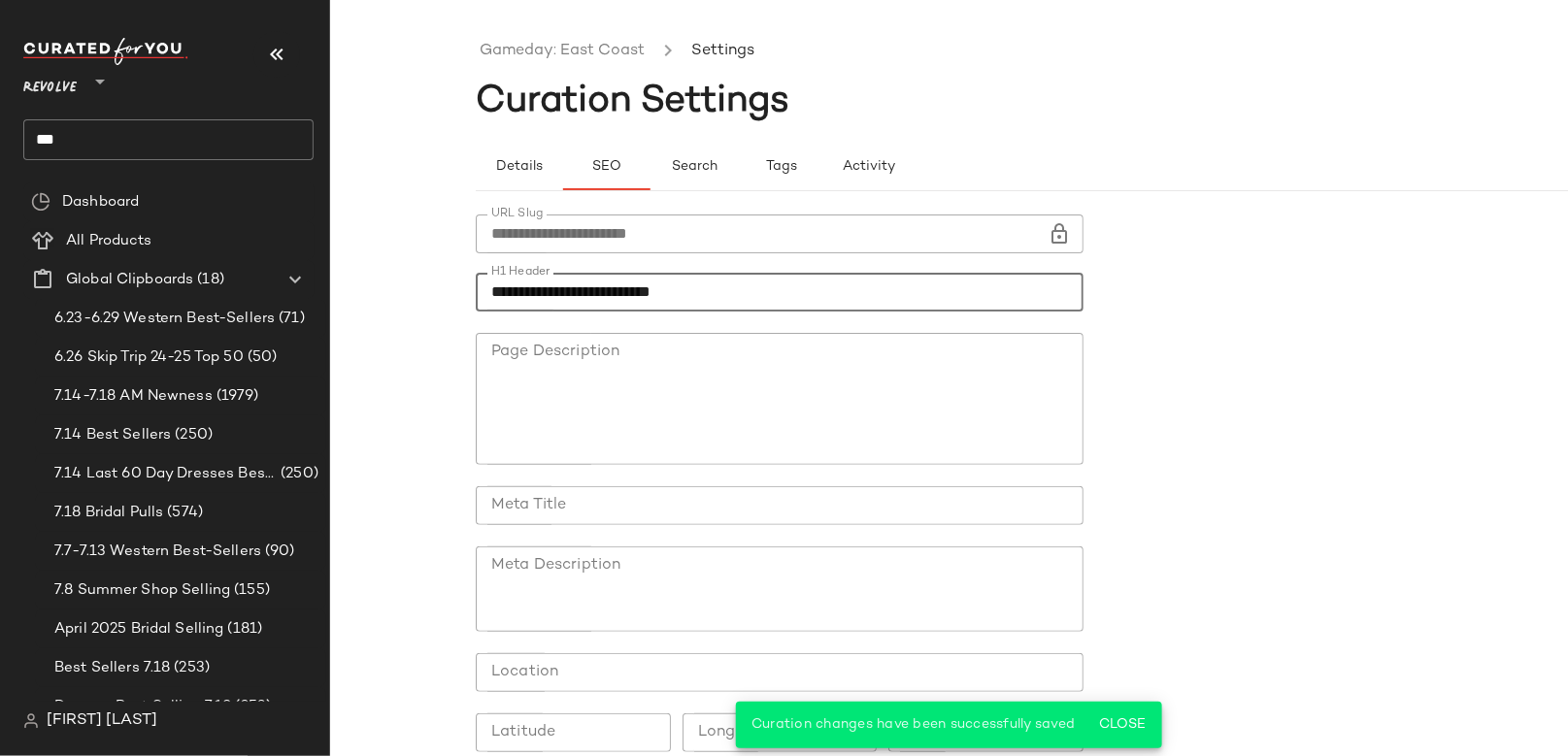 click on "**********" 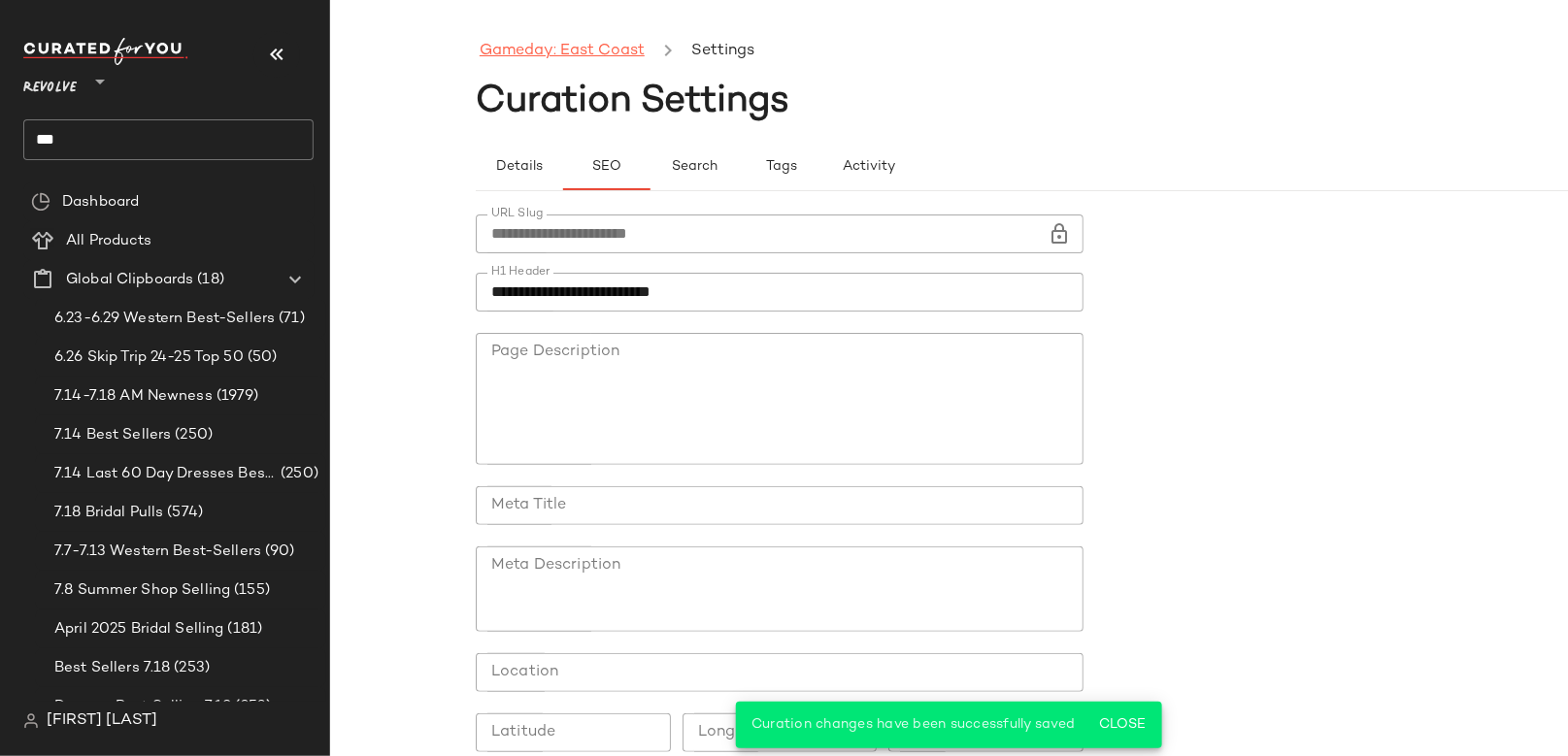 click on "Gameday: East Coast" at bounding box center (562, 51) 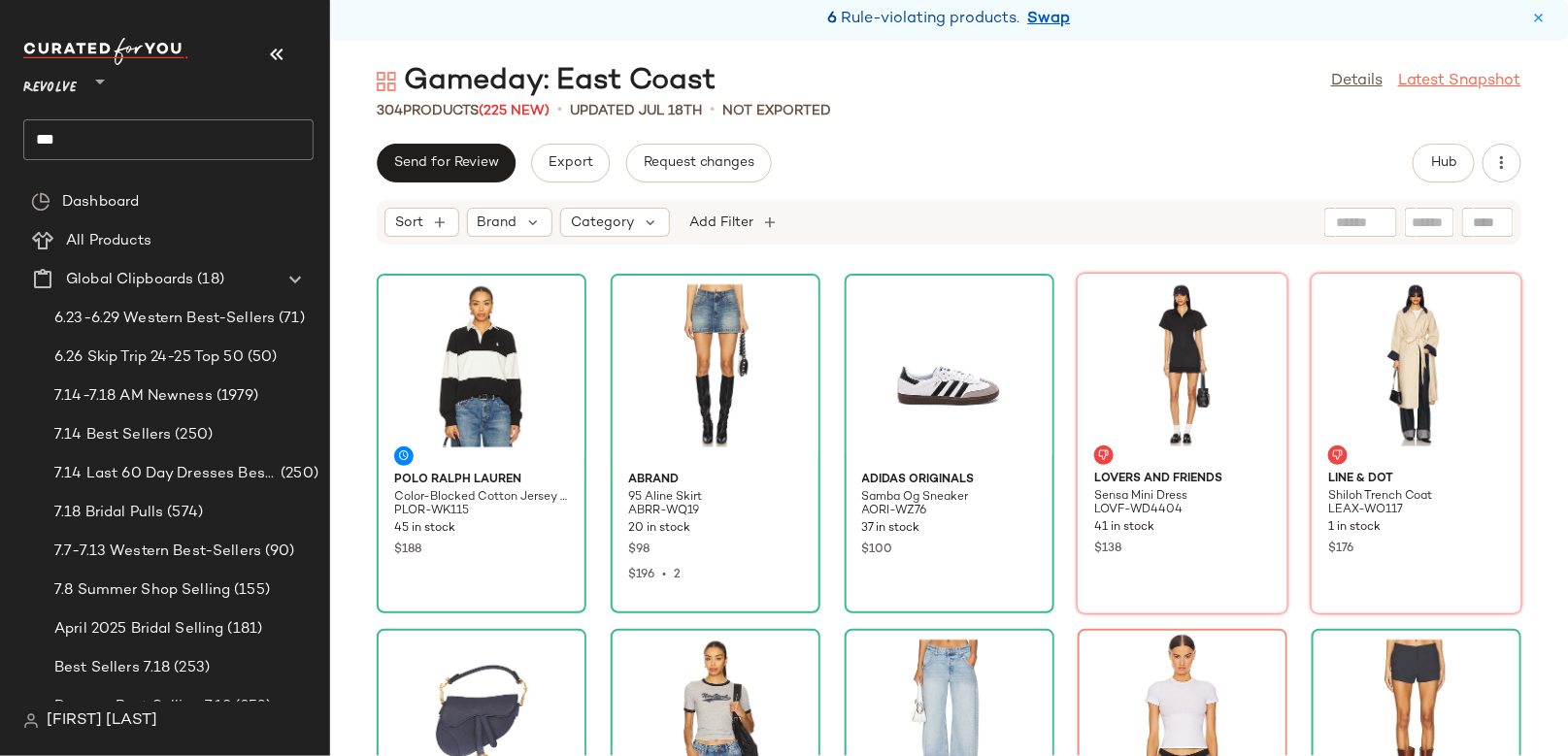 click on "Latest Snapshot" at bounding box center (1459, 82) 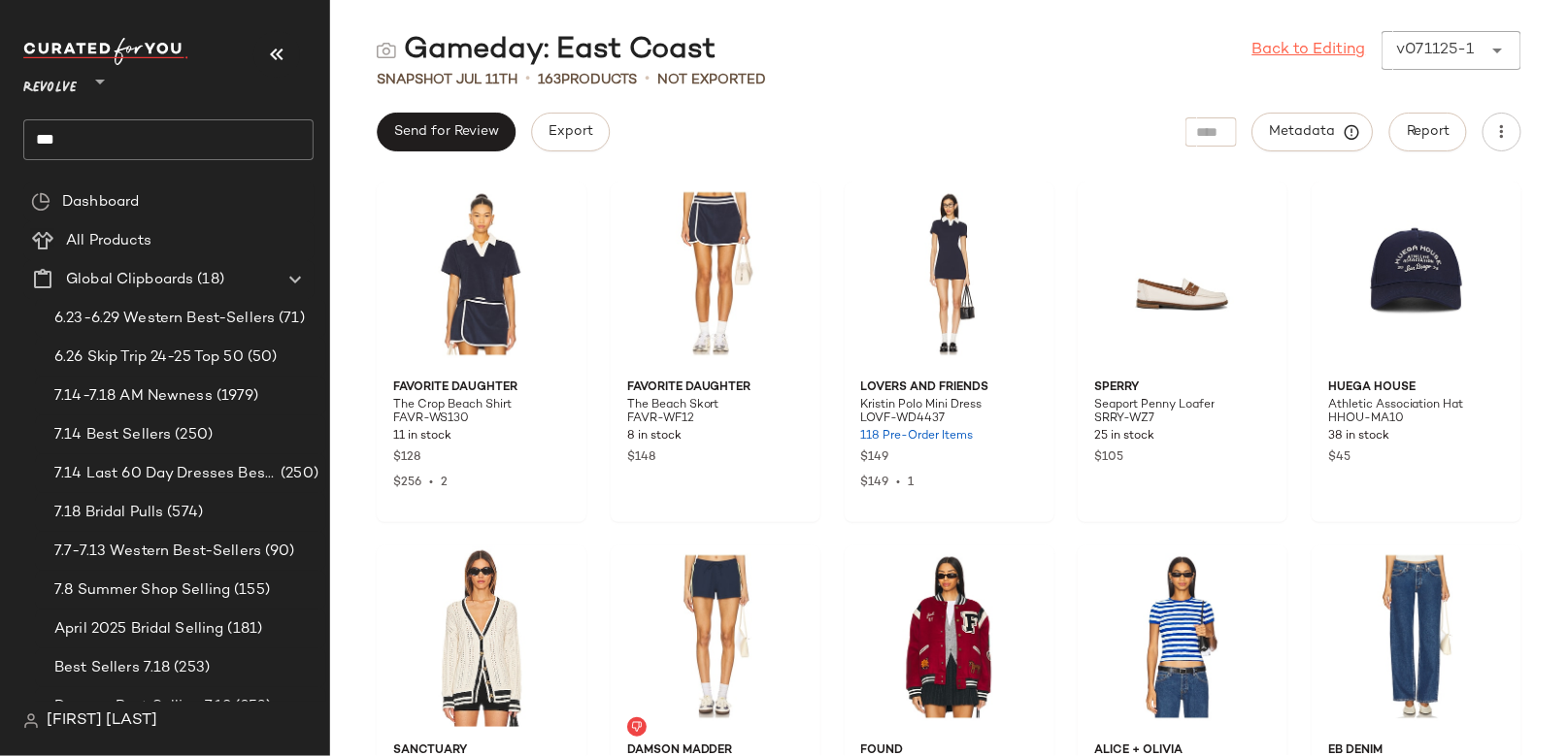 click on "Back to Editing" at bounding box center (1309, 50) 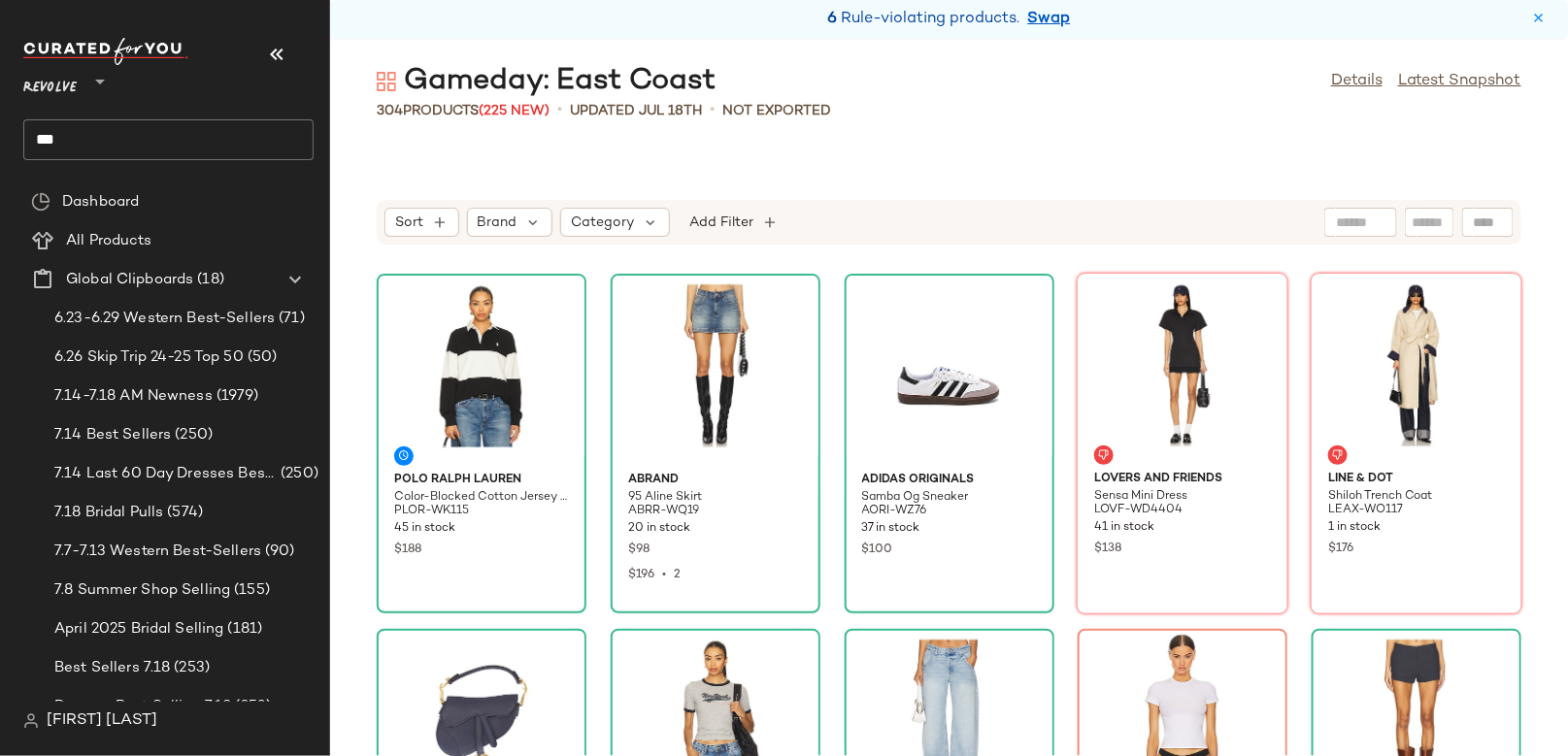 click 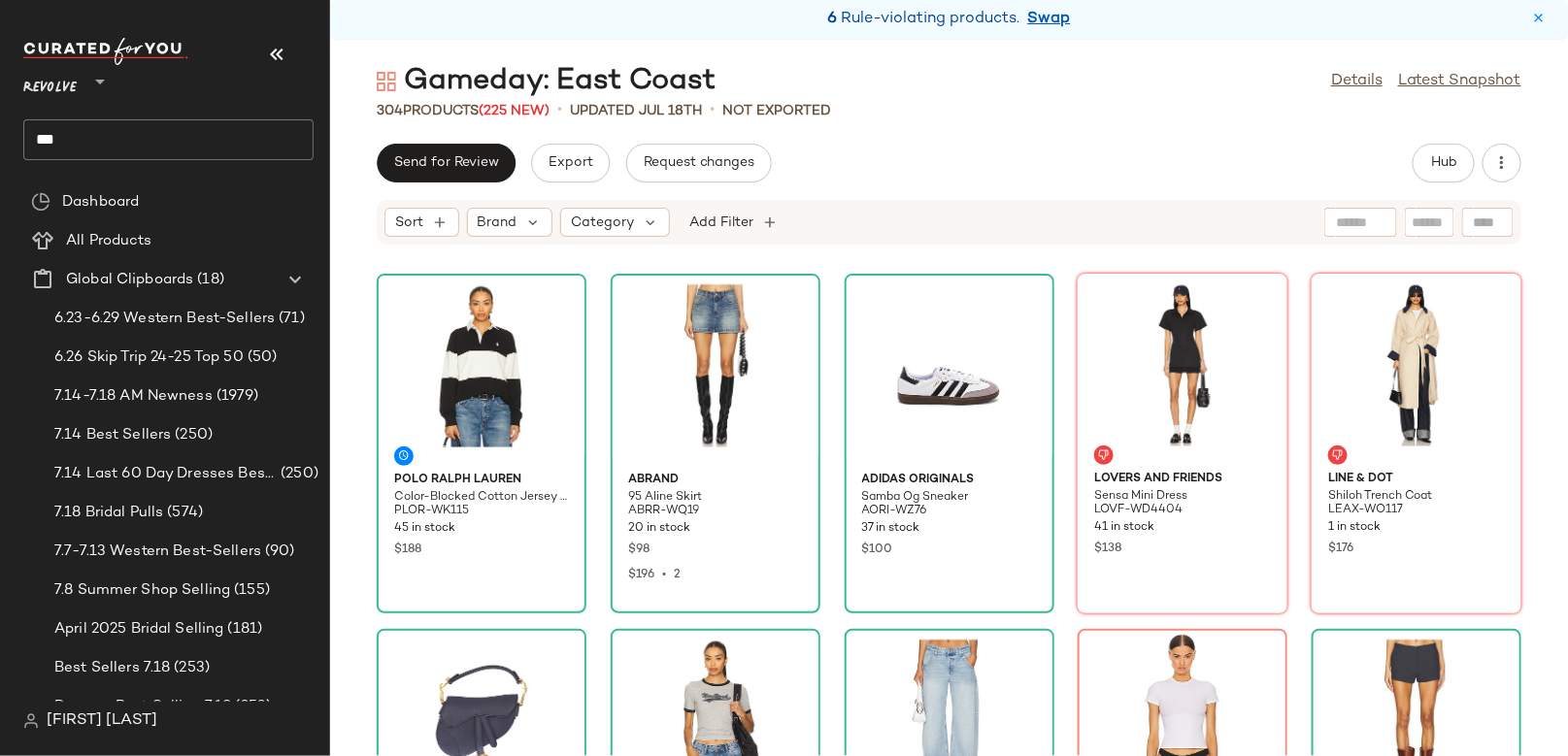 click on "Polo Ralph Lauren Color-Blocked Cotton Jersey Rugby Shirt PLOR-WK115 45 in stock $188 Abrand 95 Aline Skirt ABRR-WQ19 20 in stock $98 $196  •  2 adidas Originals Samba Og Sneaker AORI-WZ76 37 in stock $100 Lovers and Friends Sensa Mini Dress LOVF-WD4404 41 in stock $138 Line & Dot Shiloh Trench Coat LEAX-WO117 1 in stock $176 FWRD Renew Dior Saddle Bag FNEF-WY6198 1 in stock $2.6K Rag & Bone Rib Ny Ringer Tee RGBR-WS594 20 Pre-Order Items $128 EB Denim Enzo Midrise Barrel Jeans EBDR-WJ73 153 in stock $295 $265  •  1 Helsa Baby Tee in 2nd Skin Jersey HLSA-WS30 Out of stock $98 LIONESS Leo Short LIOR-WF26 806 in stock $59 $235  •  4 LIONESS Crue Jacket LIOR-WO46 431 in stock $109 $109  •  1 Helsa Logo Contrast Belt HLSA-WA8 431 in stock $178 $178  •  1 Coach Originals Curve Zip Bag COAH-WY75 25 in stock $295 LAMARQUE Trevanna Jacket LARX-WO328 1 in stock $625 Araminta James Georgetown Rugby Polo Shirt AJAM-WS11 29 in stock $149 superdown Musette Jeans SPDW-WJ82 347 in stock $68 $68  •  1 AGOLDE $108" 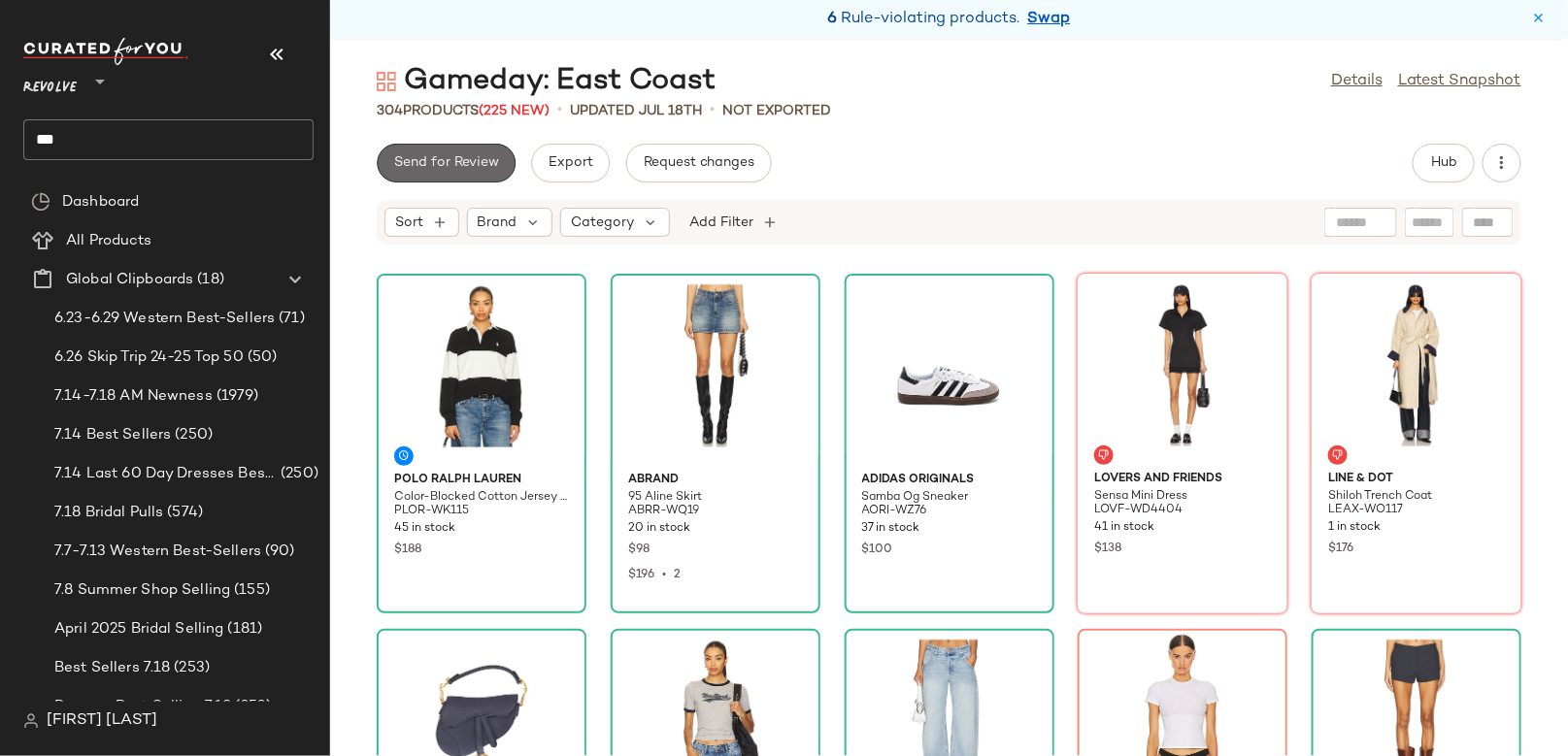 click on "Send for Review" at bounding box center (446, 163) 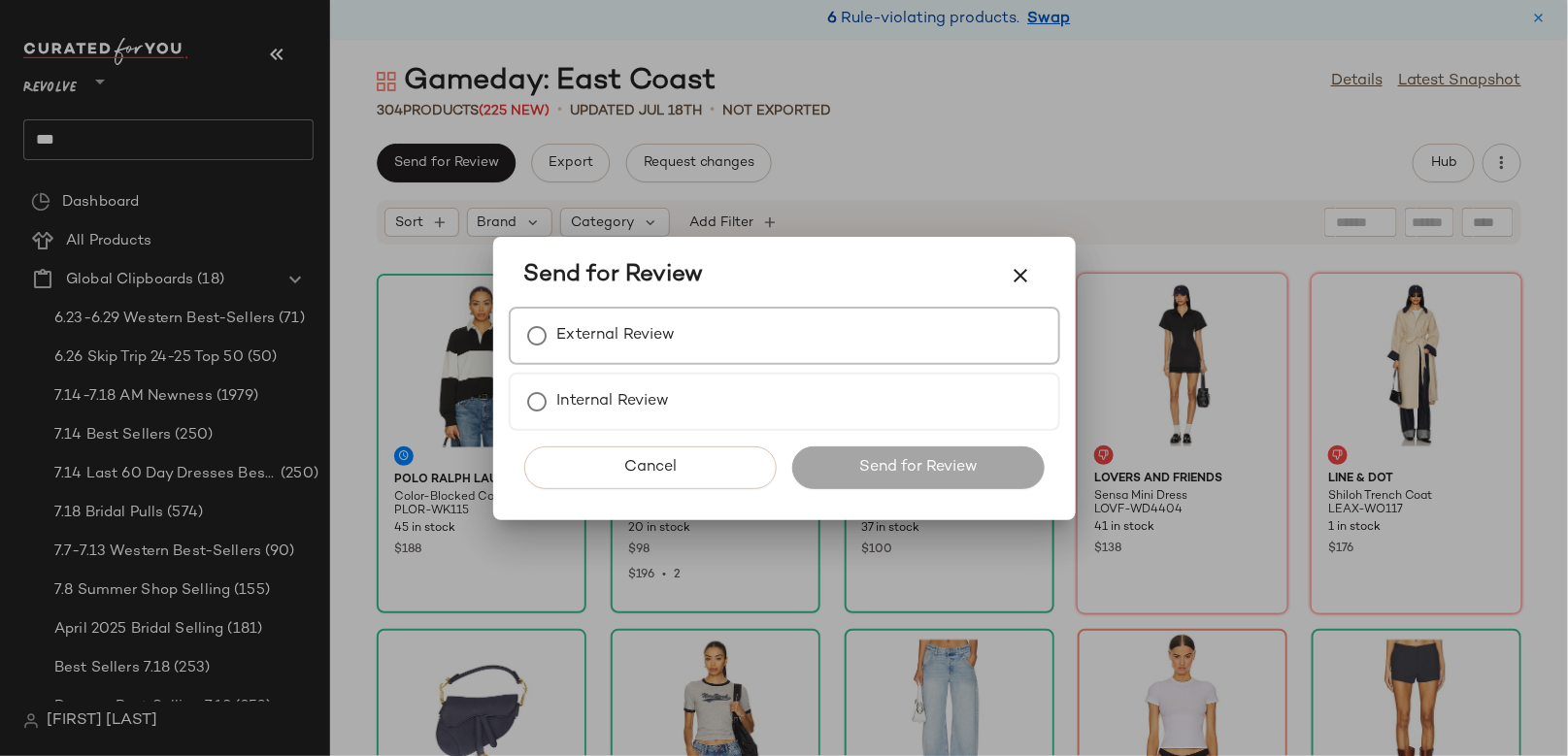 click on "External Review" at bounding box center [617, 336] 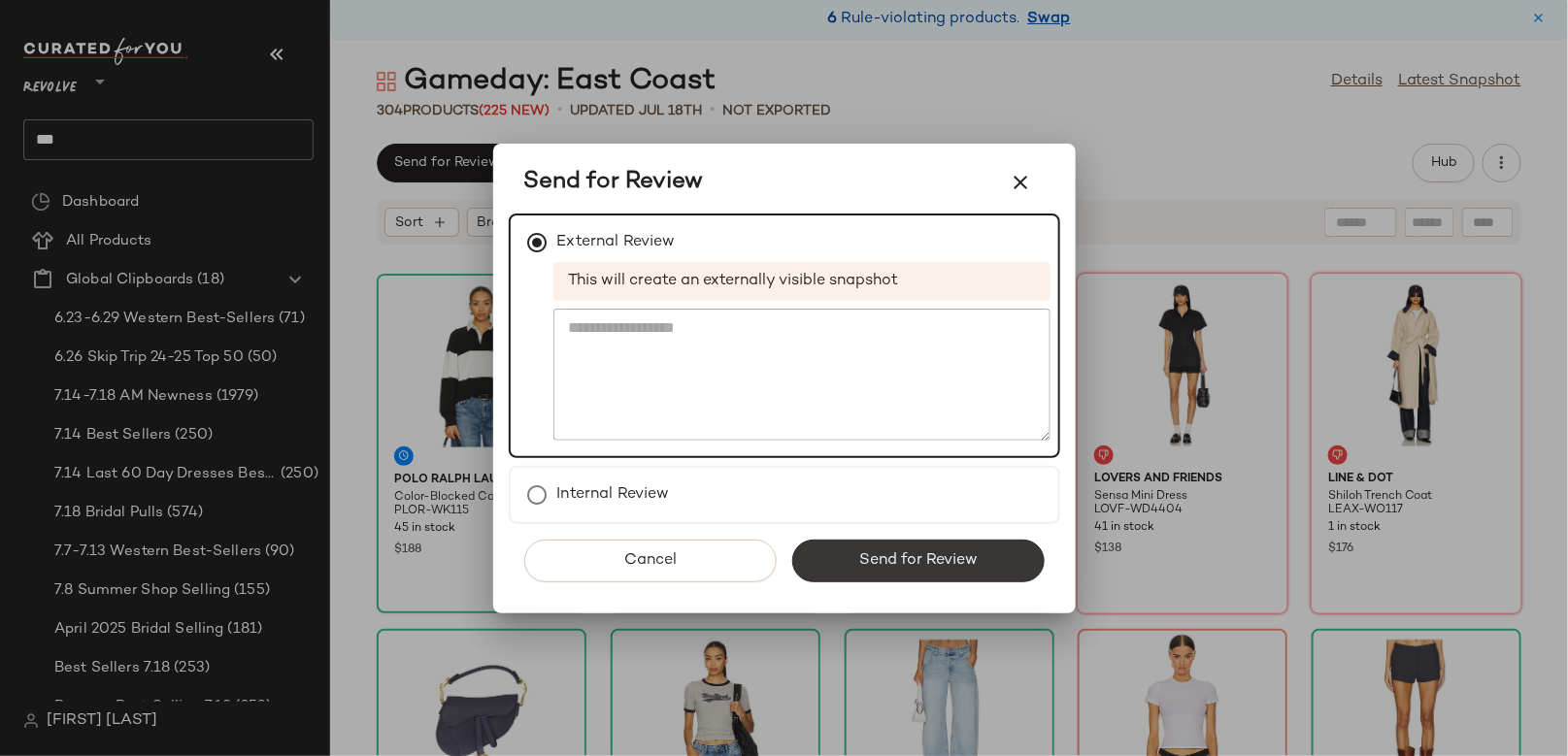 click on "Send for Review" 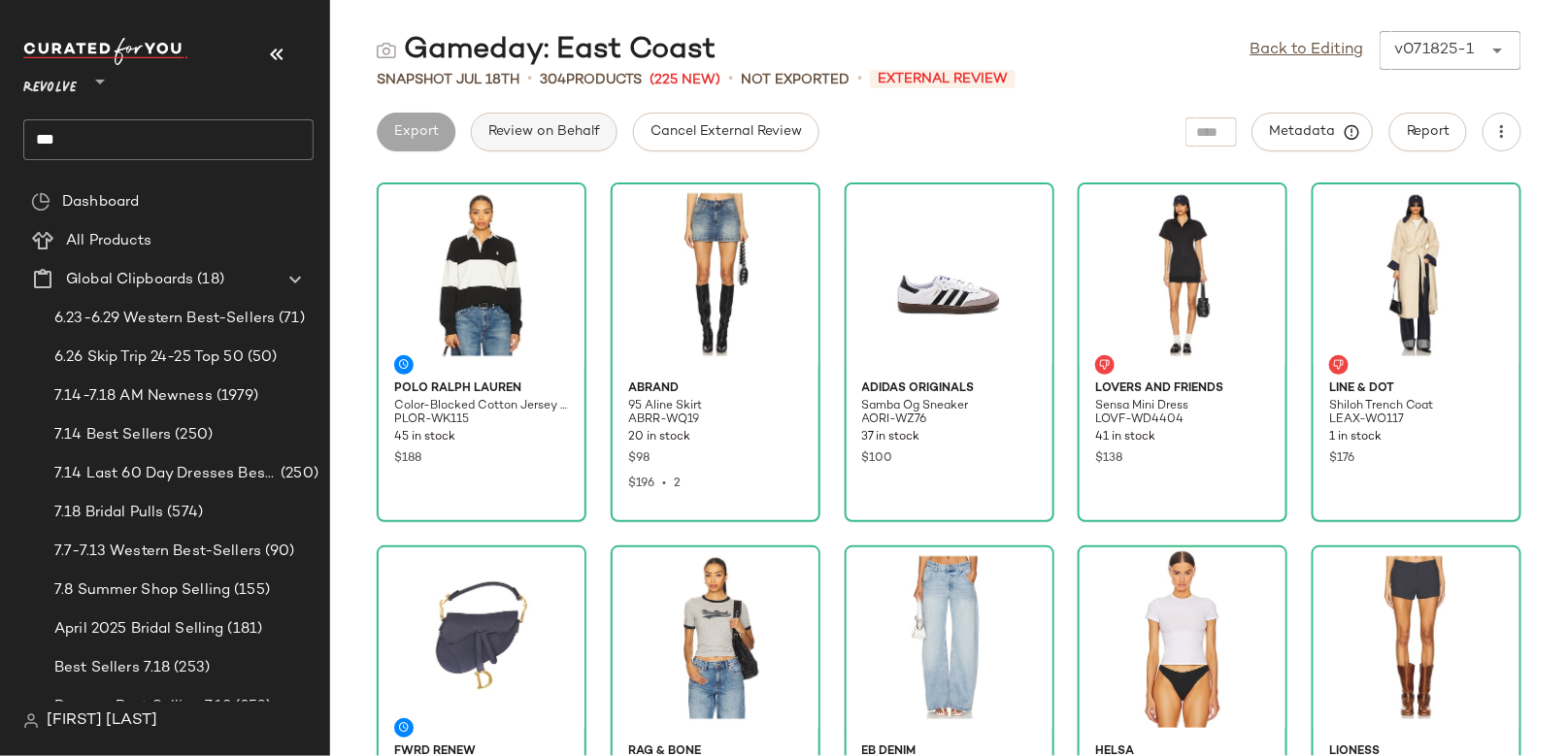 click on "Review on Behalf" at bounding box center [544, 132] 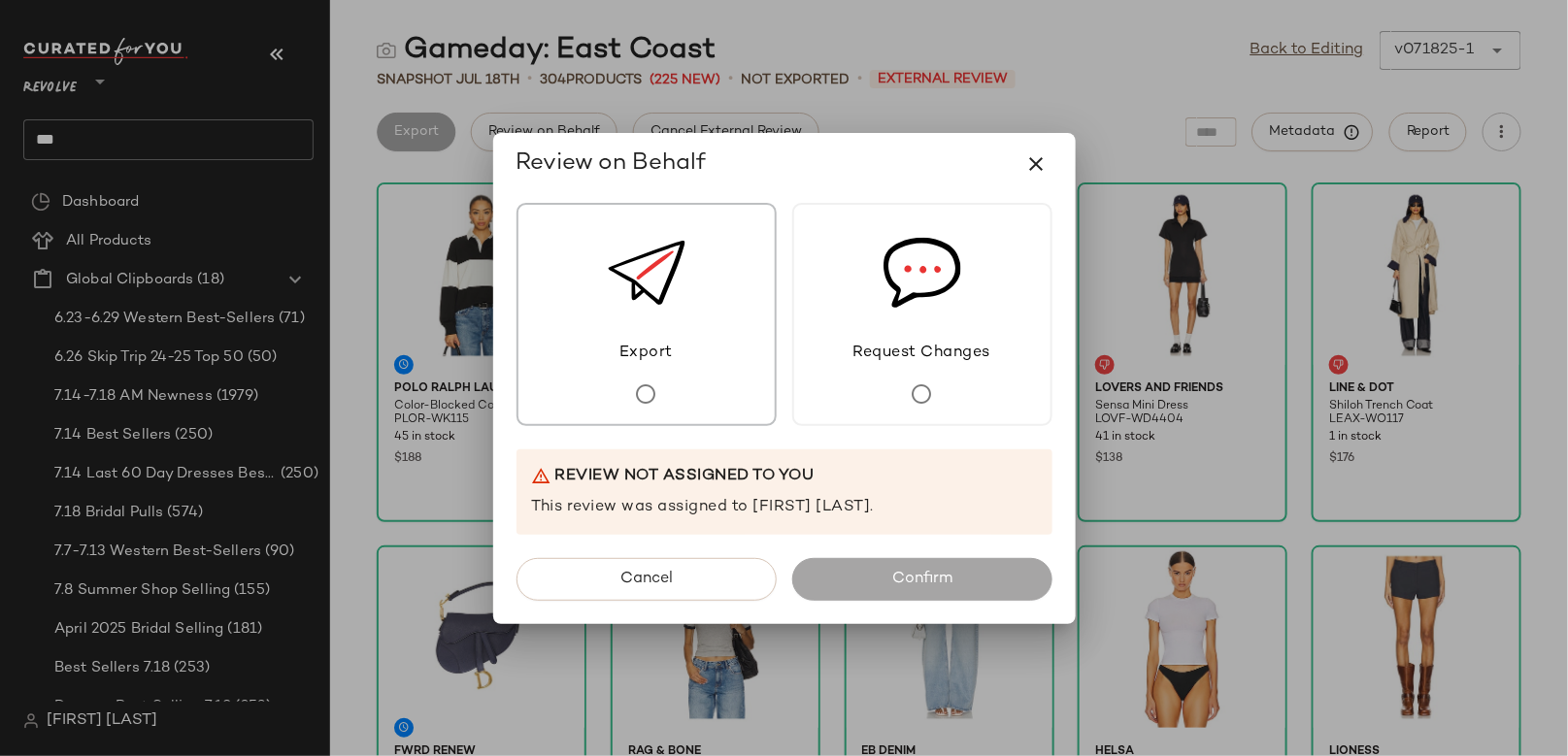 click on "Export" at bounding box center [647, 314] 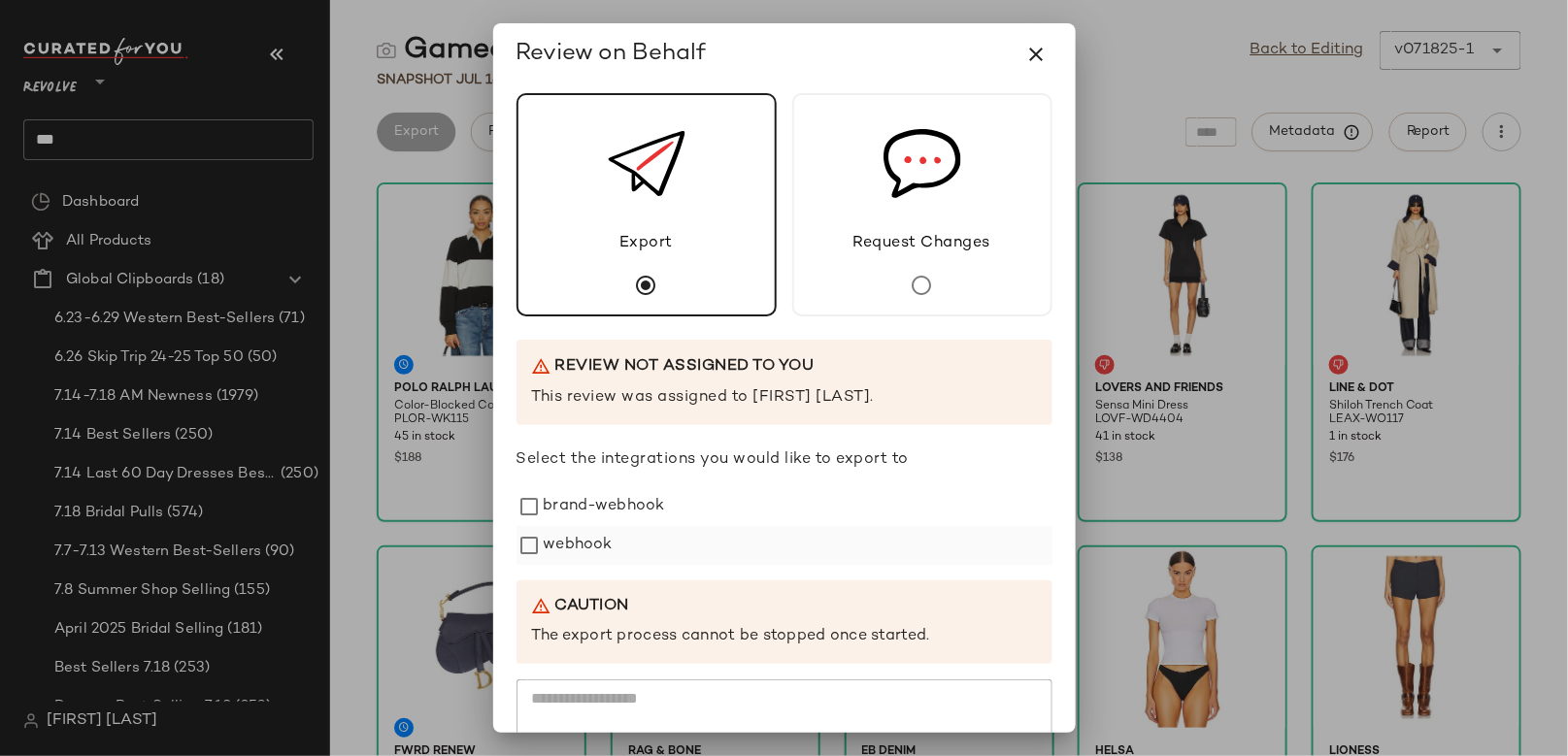 click on "webhook" at bounding box center [578, 545] 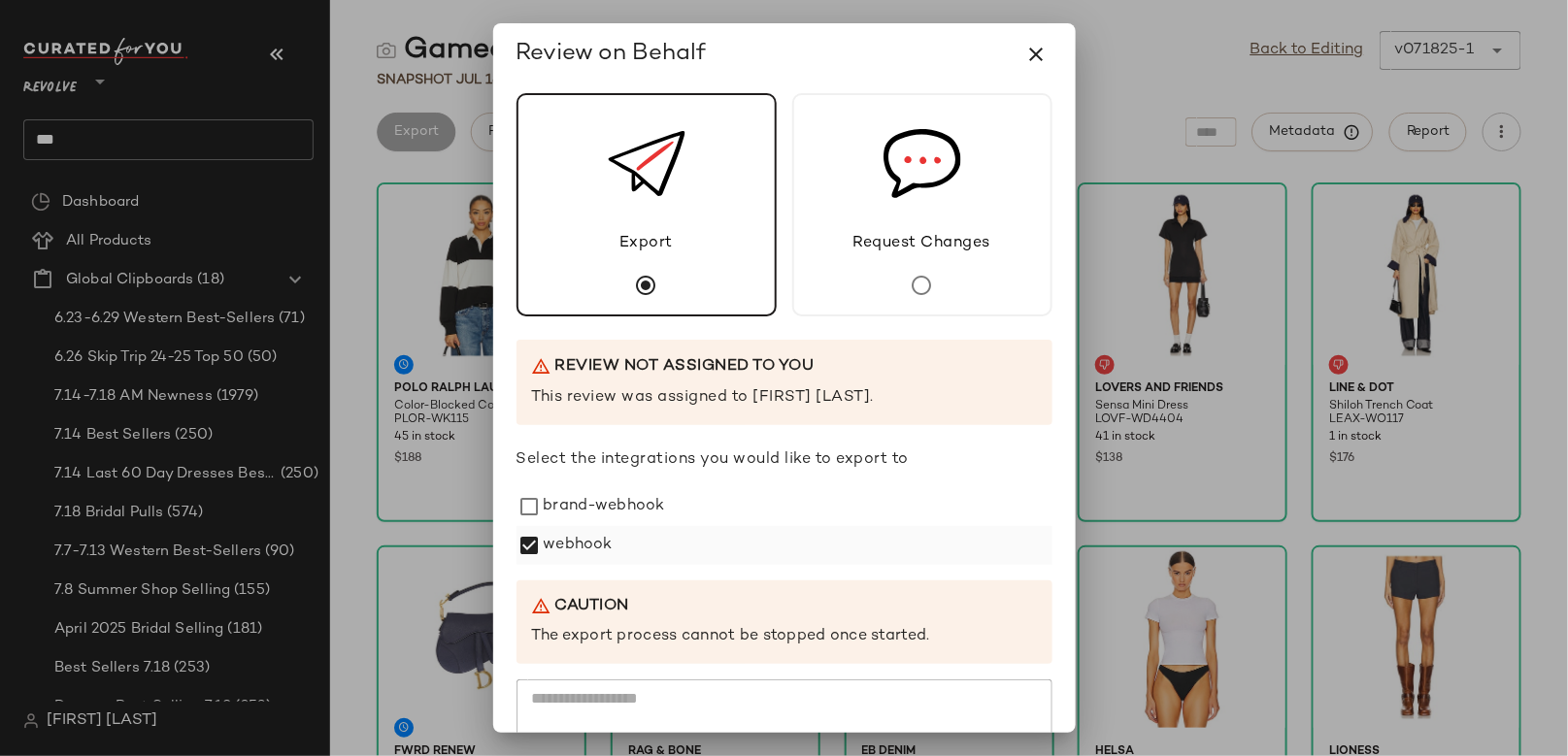 scroll, scrollTop: 167, scrollLeft: 0, axis: vertical 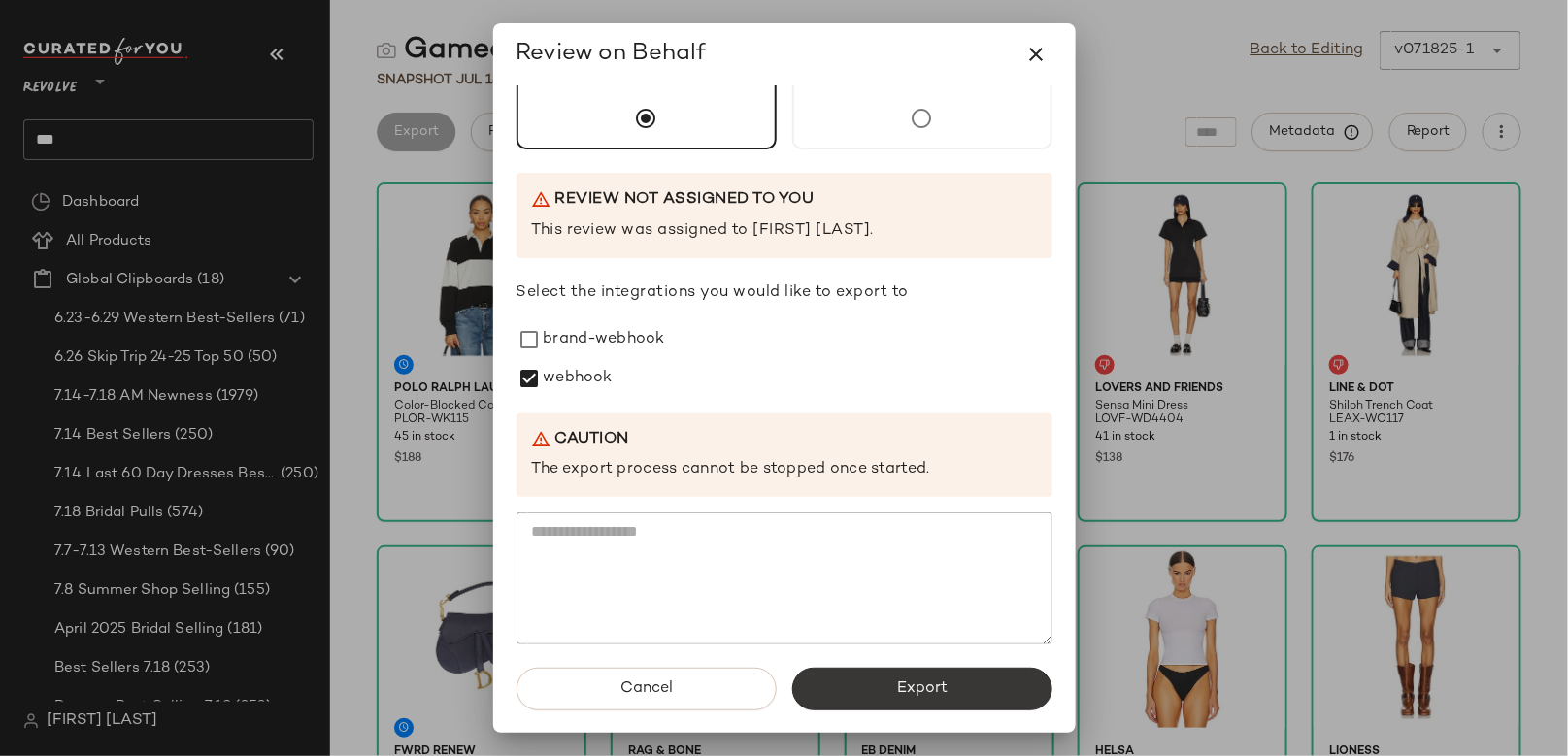 click on "Export" 